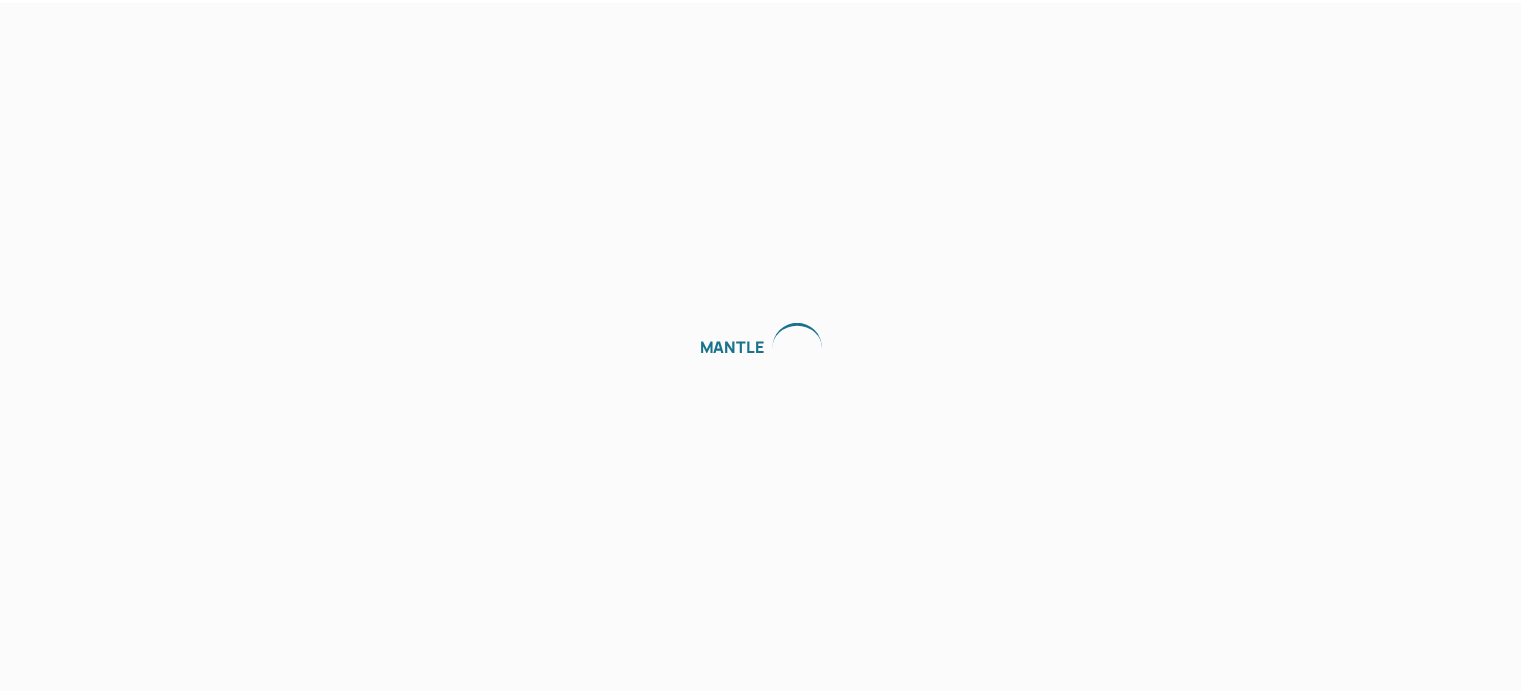 scroll, scrollTop: 0, scrollLeft: 0, axis: both 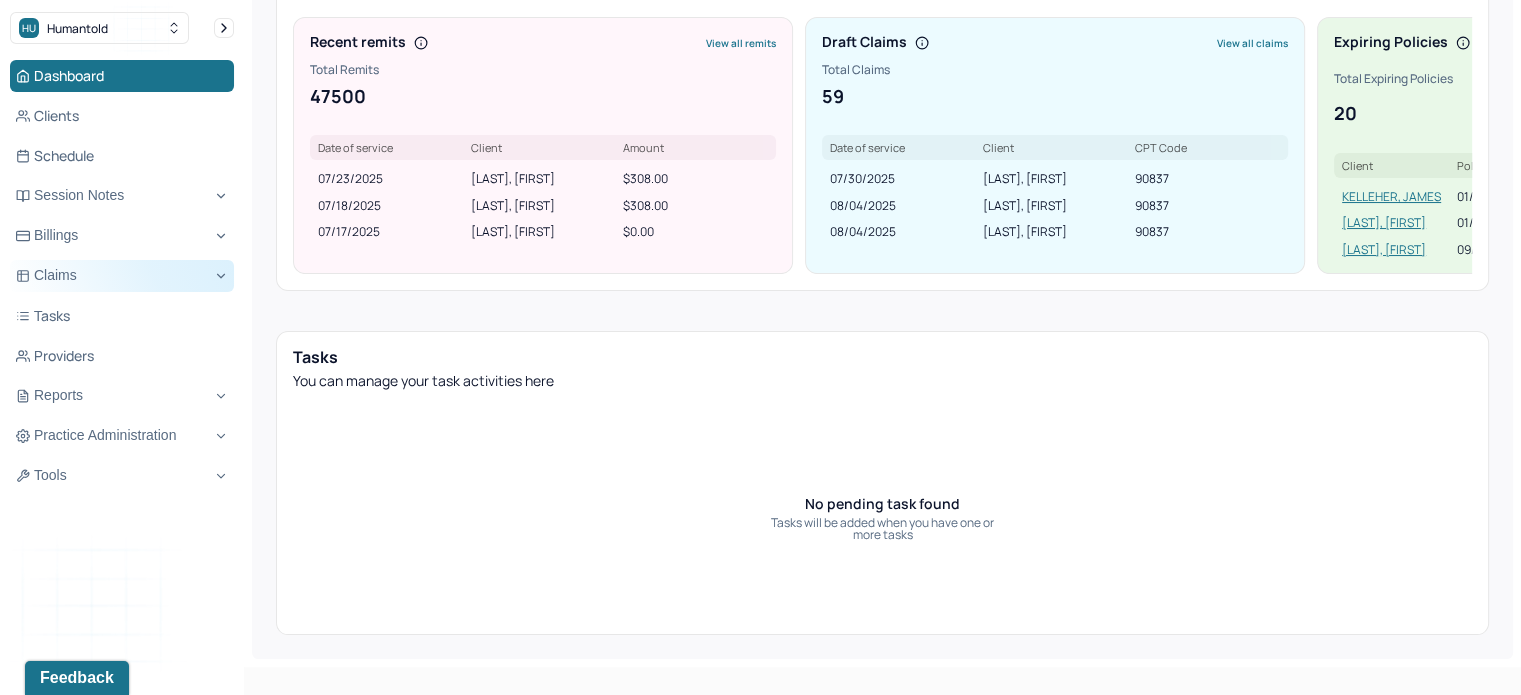 click on "Claims" at bounding box center [122, 276] 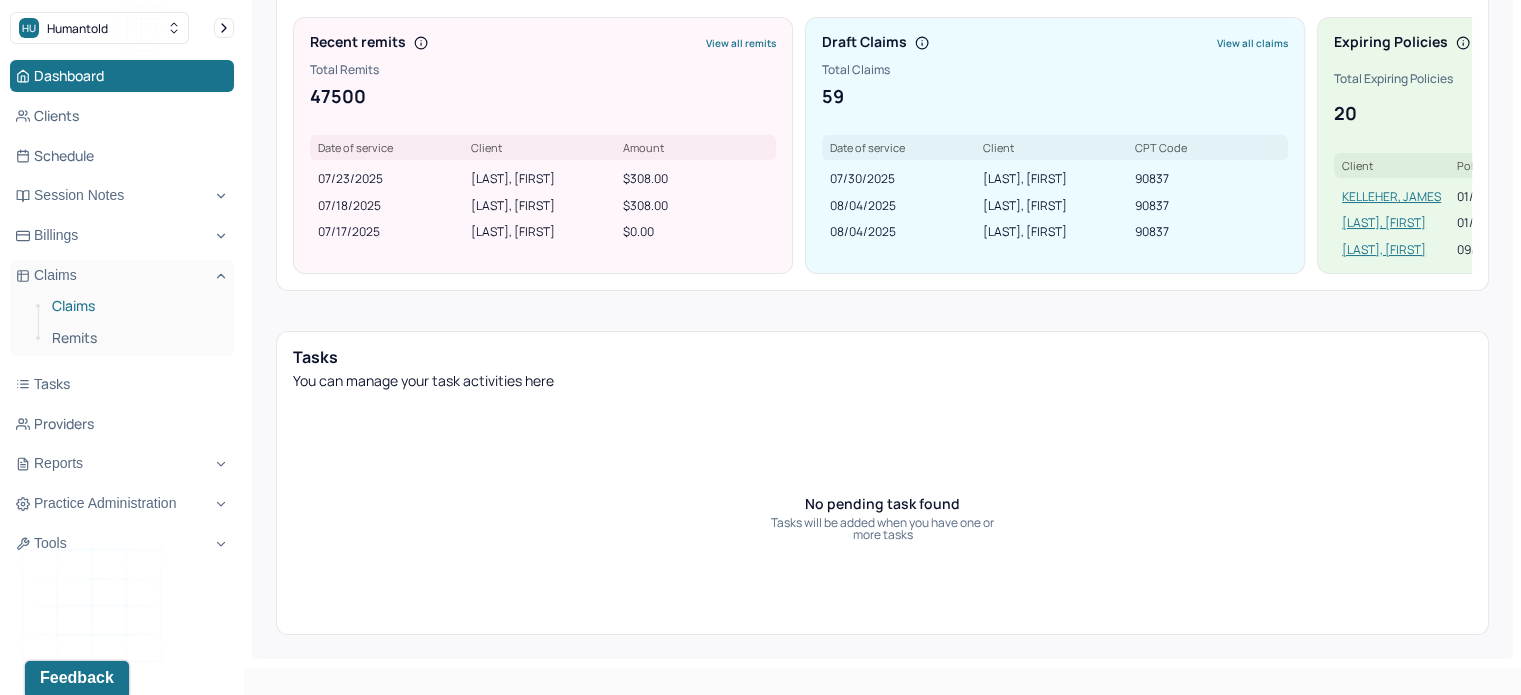 click on "Claims" at bounding box center [135, 306] 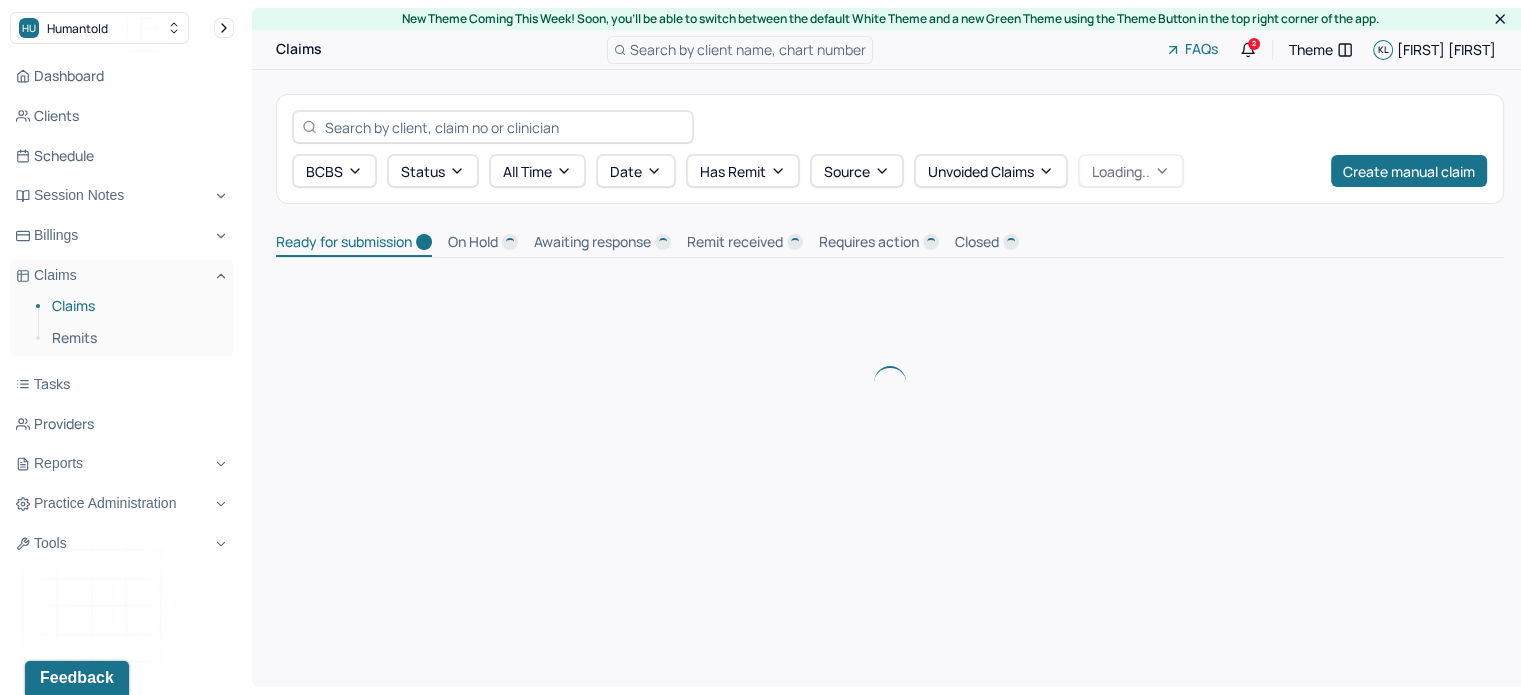 scroll, scrollTop: 0, scrollLeft: 0, axis: both 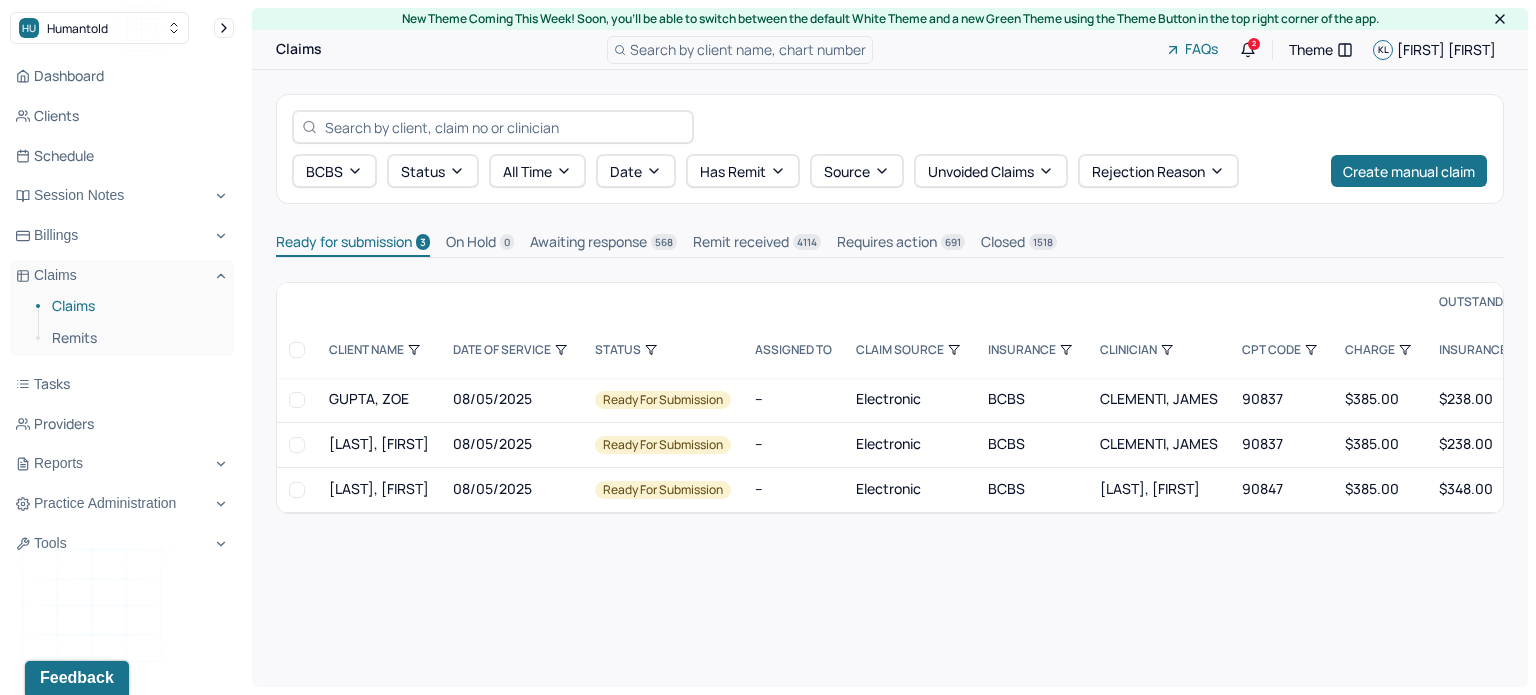 click at bounding box center (297, 350) 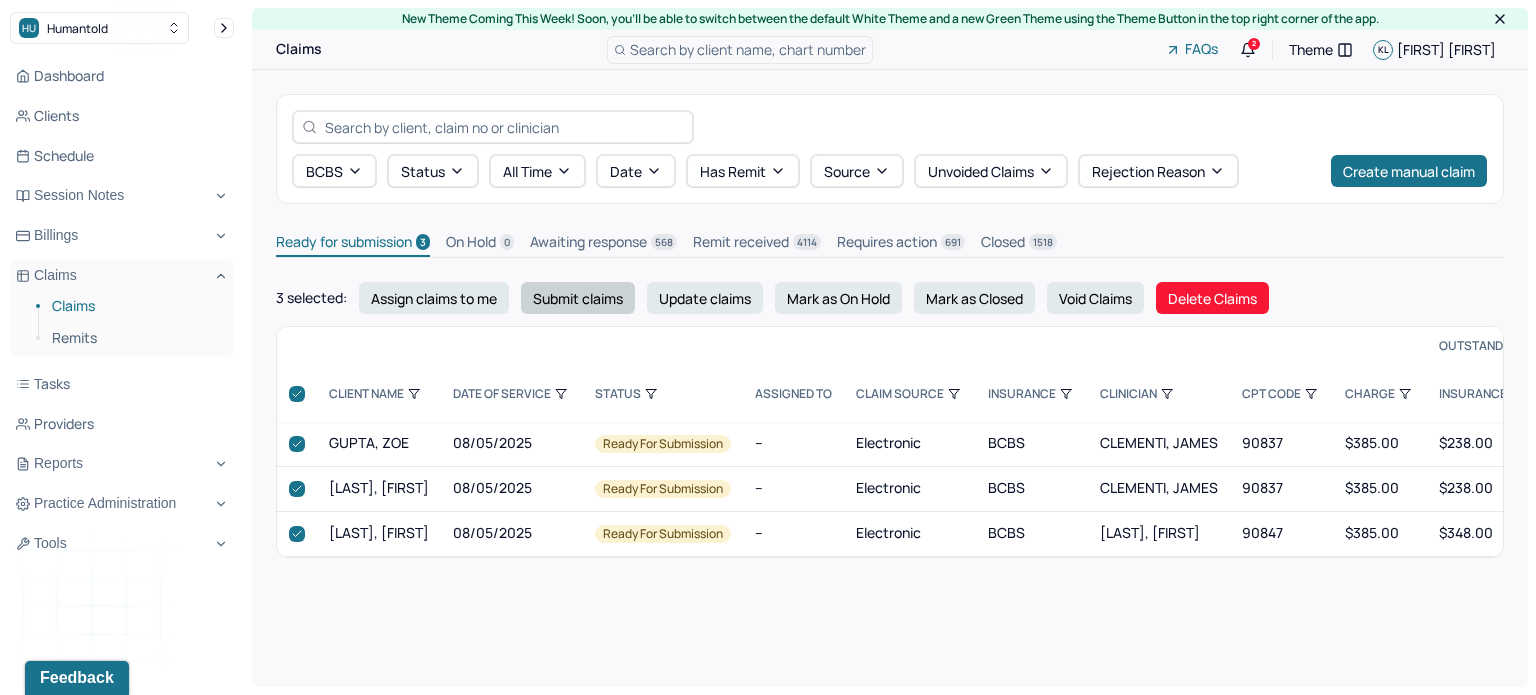 click on "Submit claims" at bounding box center (578, 298) 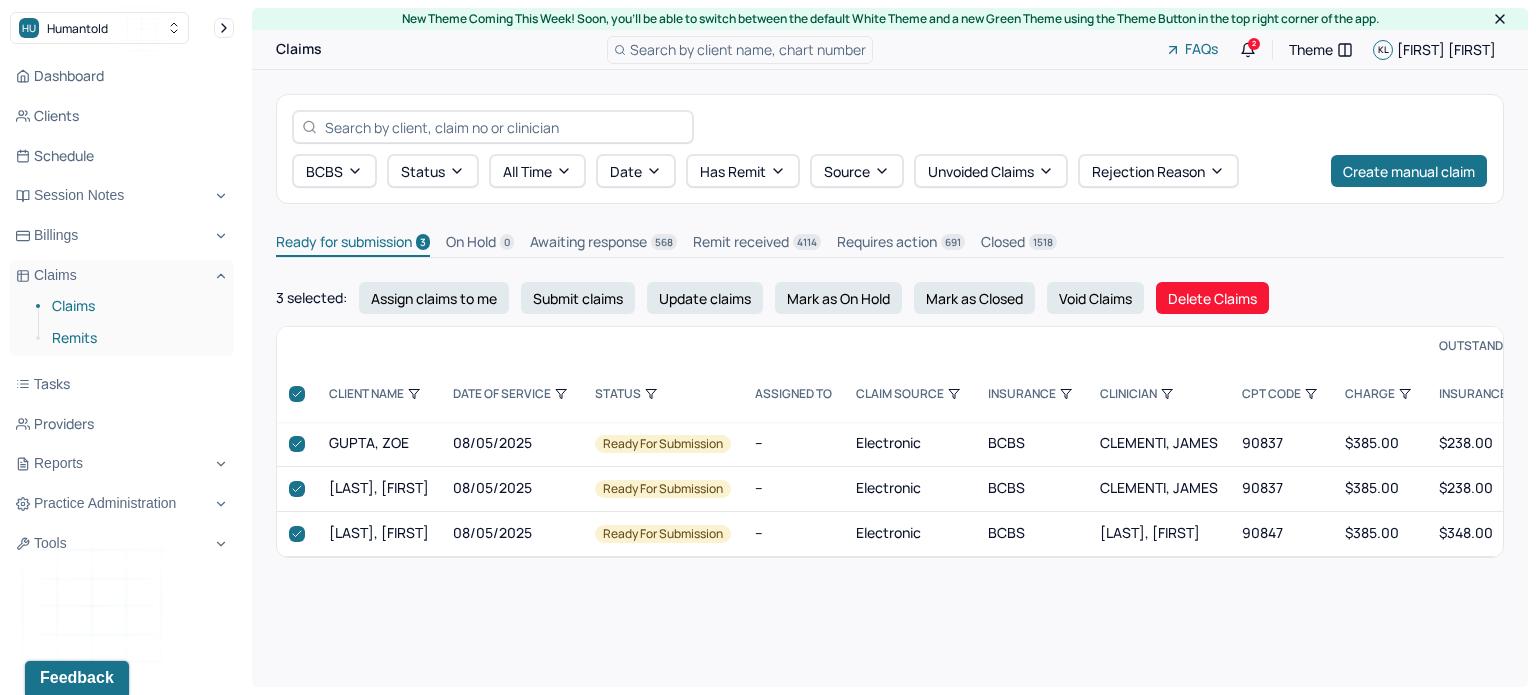 click on "Remits" at bounding box center (135, 338) 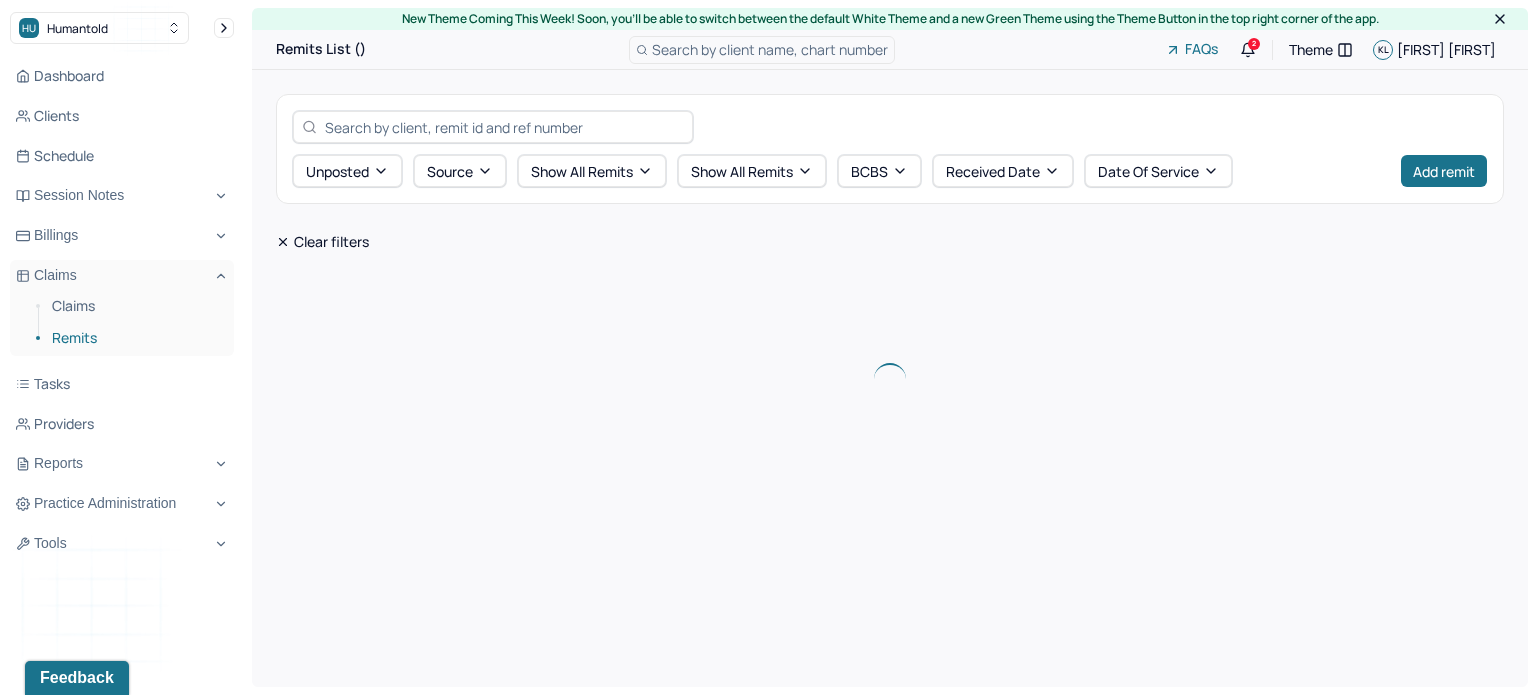 click on "Remits" at bounding box center (135, 338) 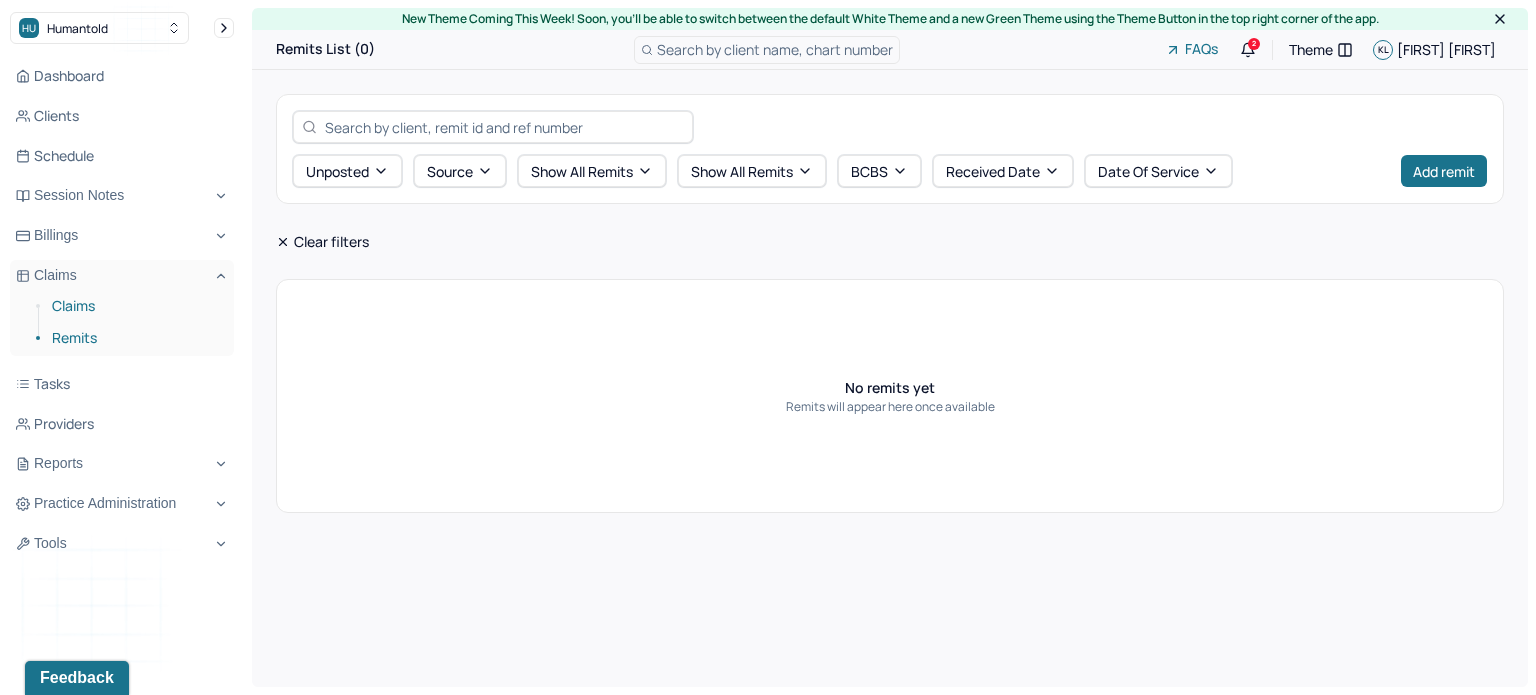 click on "Claims" at bounding box center (135, 306) 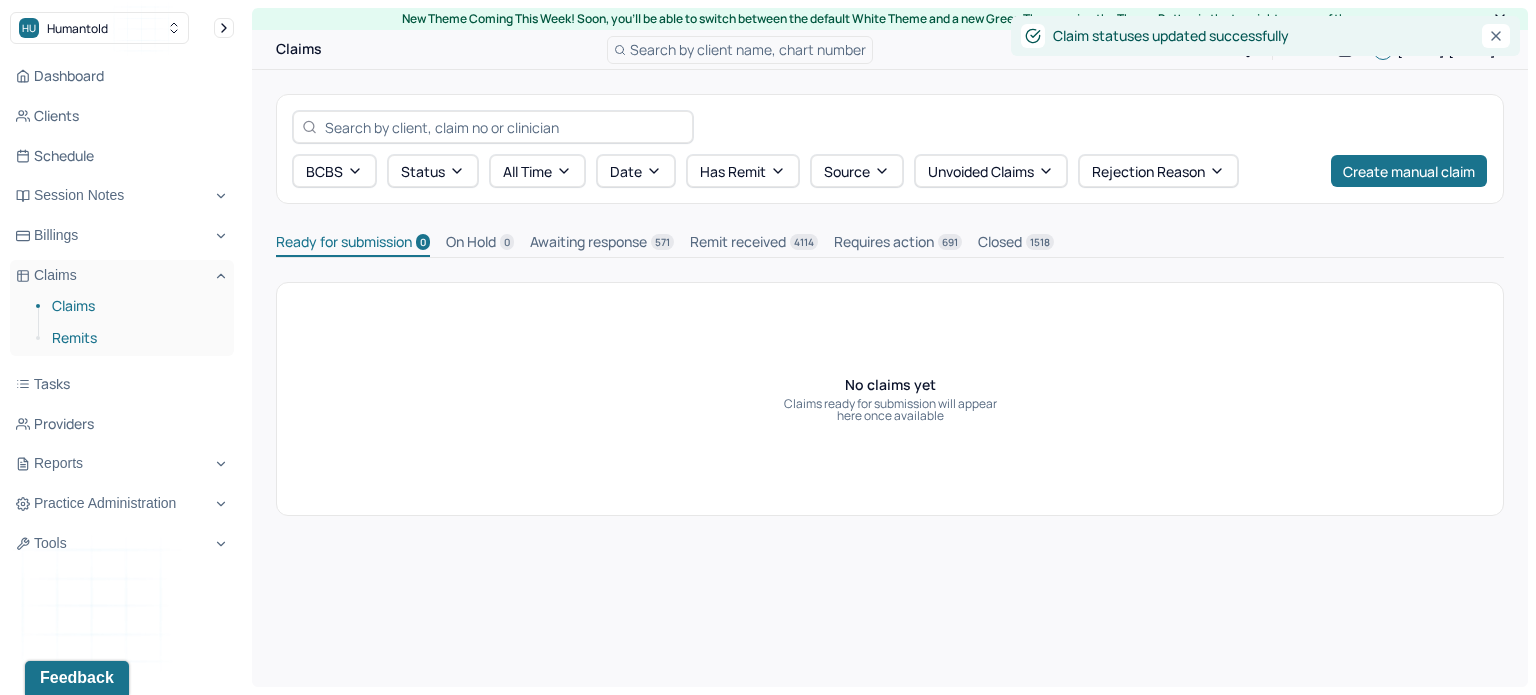 click on "Remits" at bounding box center [135, 338] 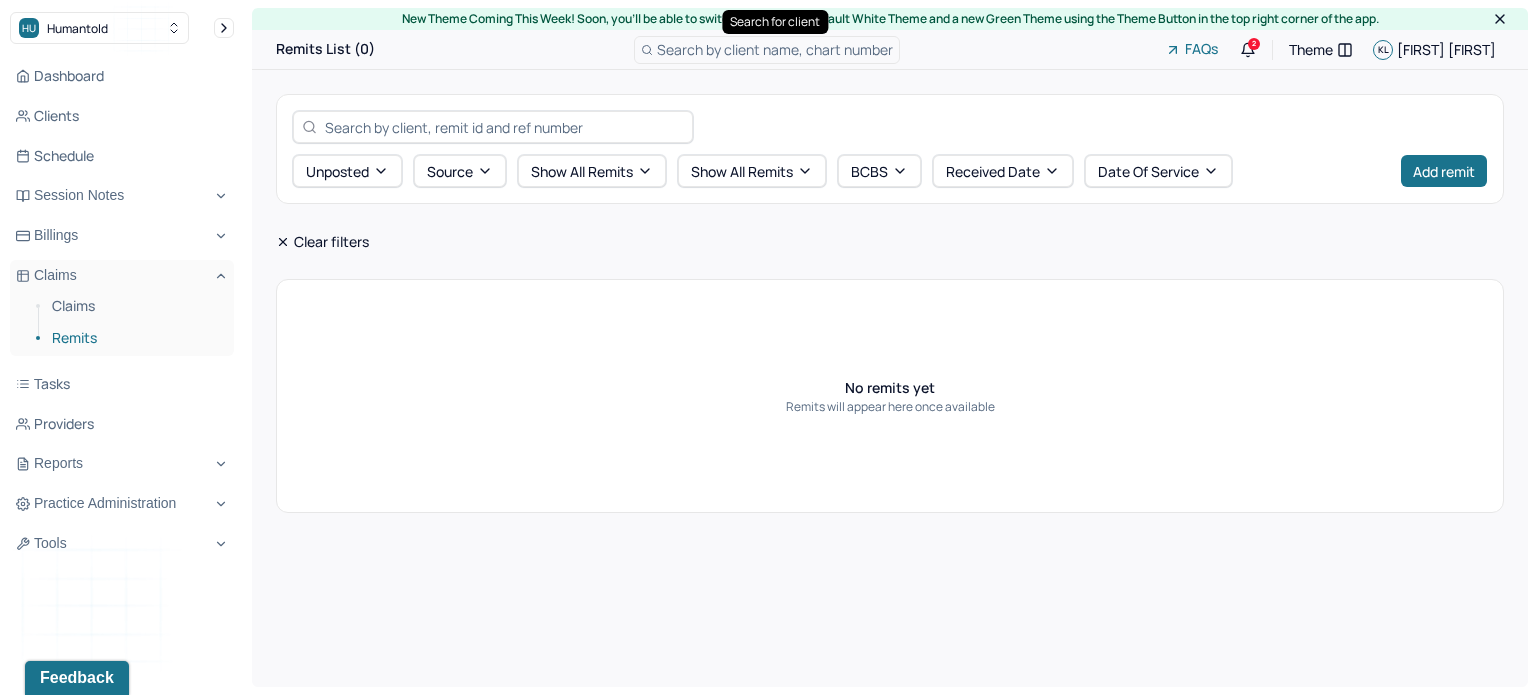 click on "Search by client name, chart number" at bounding box center [775, 49] 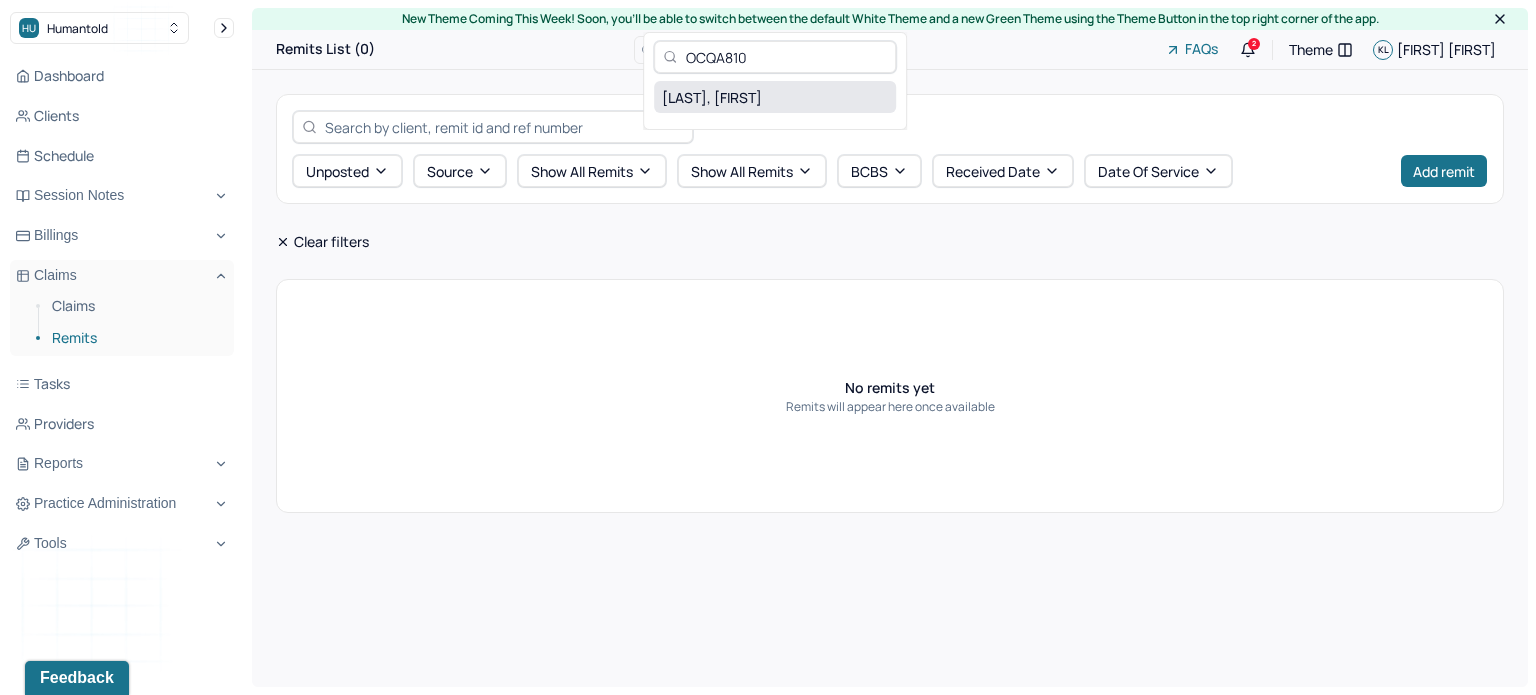 type on "OCQA810" 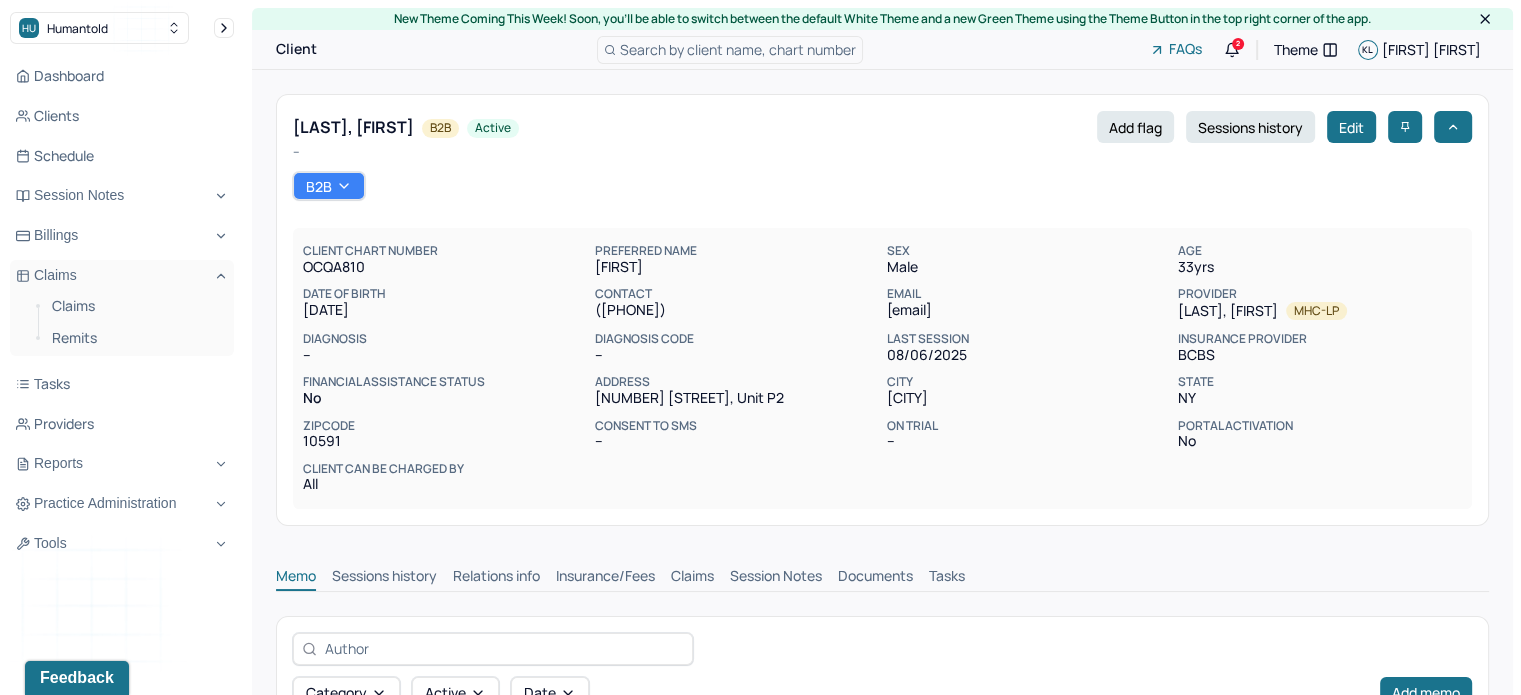 click on "Claims" at bounding box center (692, 578) 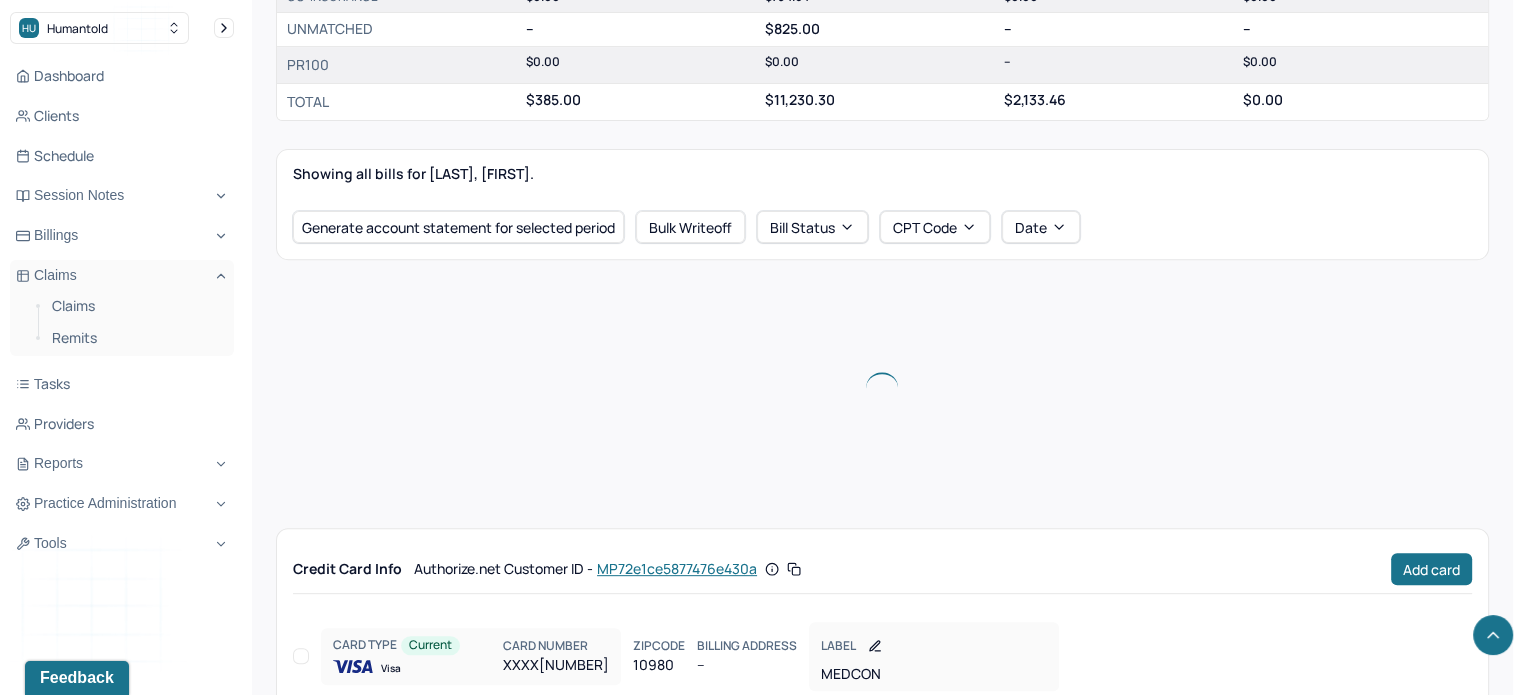 scroll, scrollTop: 704, scrollLeft: 0, axis: vertical 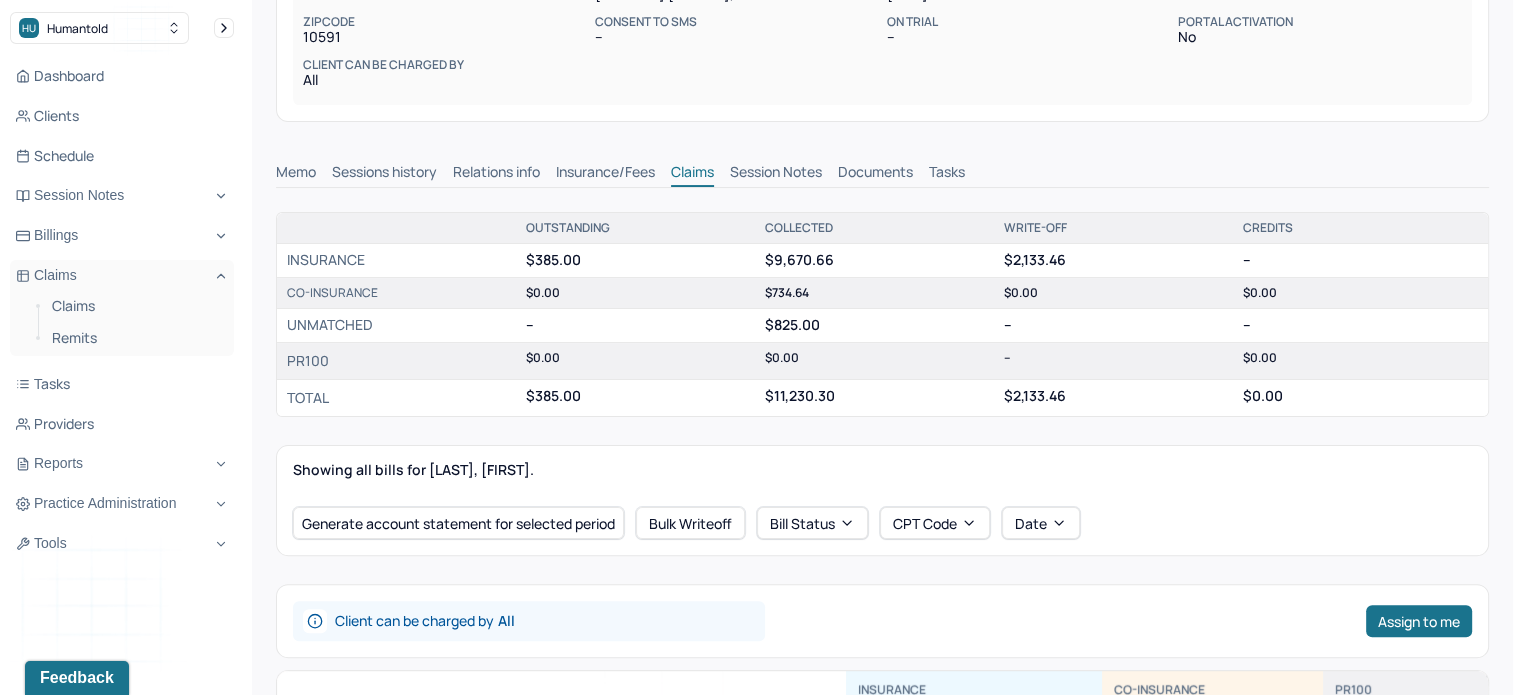 click on "Memo" at bounding box center (296, 174) 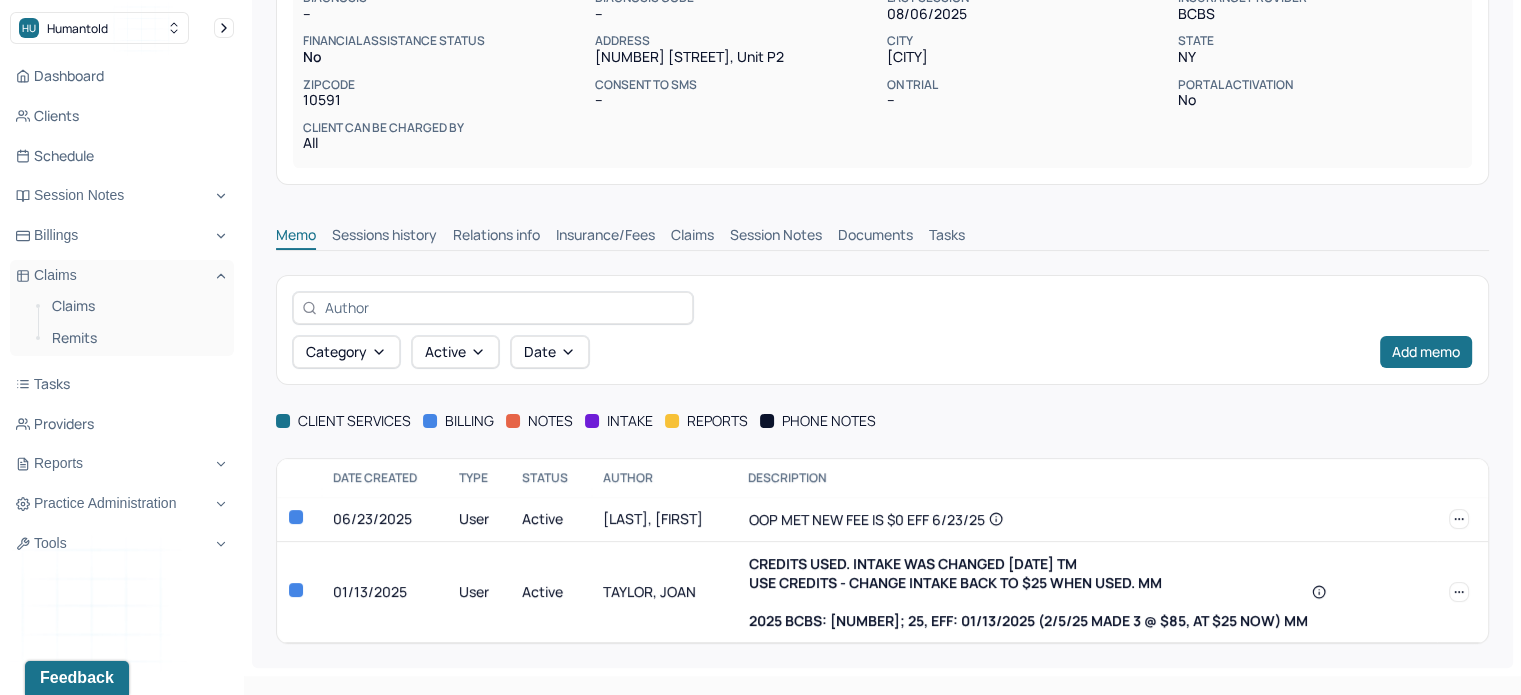 scroll, scrollTop: 340, scrollLeft: 0, axis: vertical 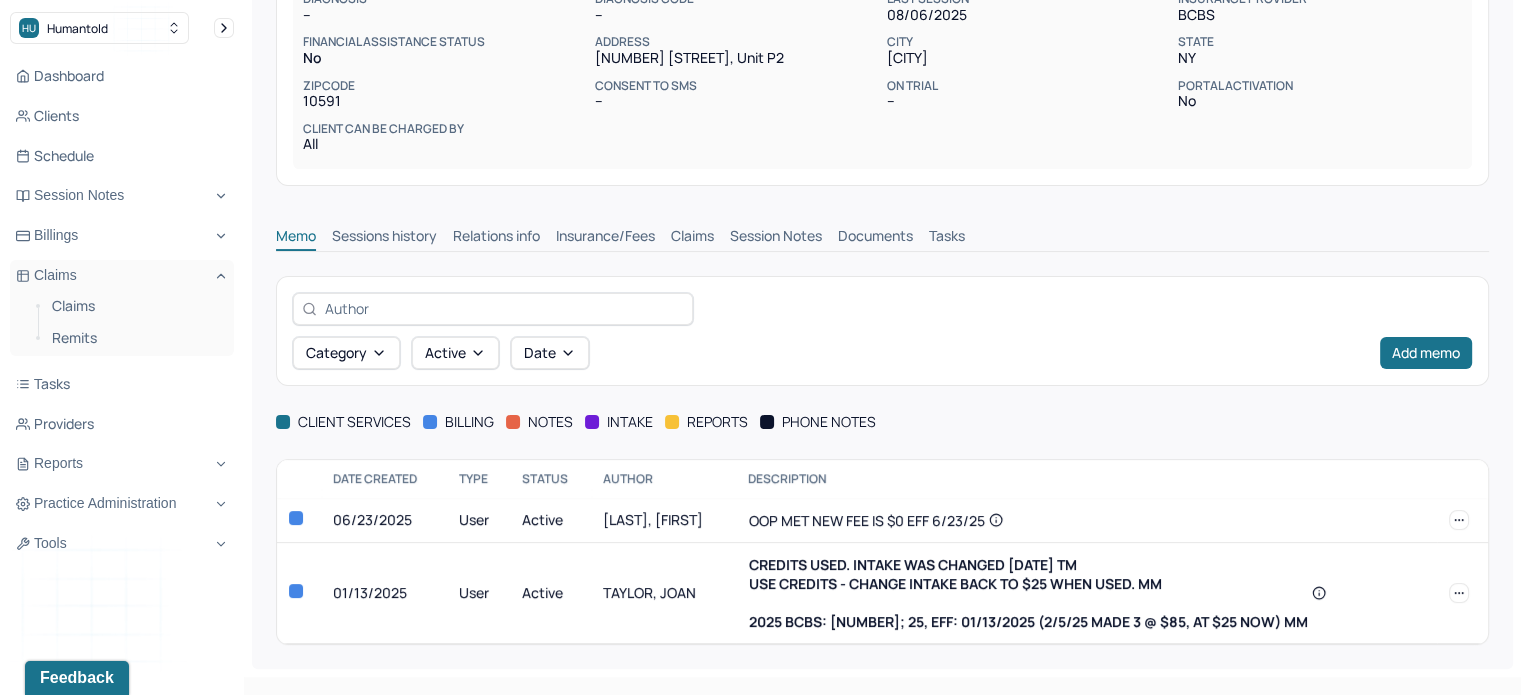 click on "Claims" at bounding box center [692, 238] 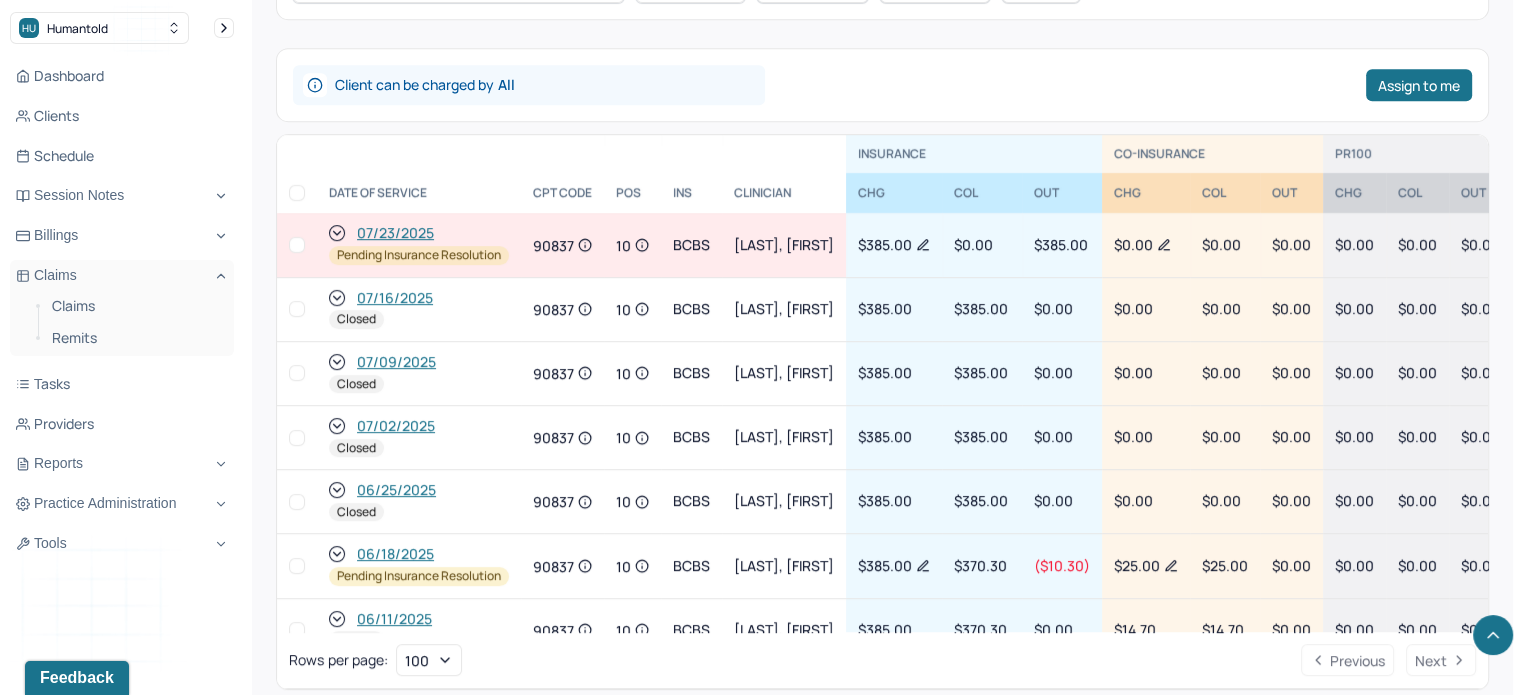scroll, scrollTop: 1040, scrollLeft: 0, axis: vertical 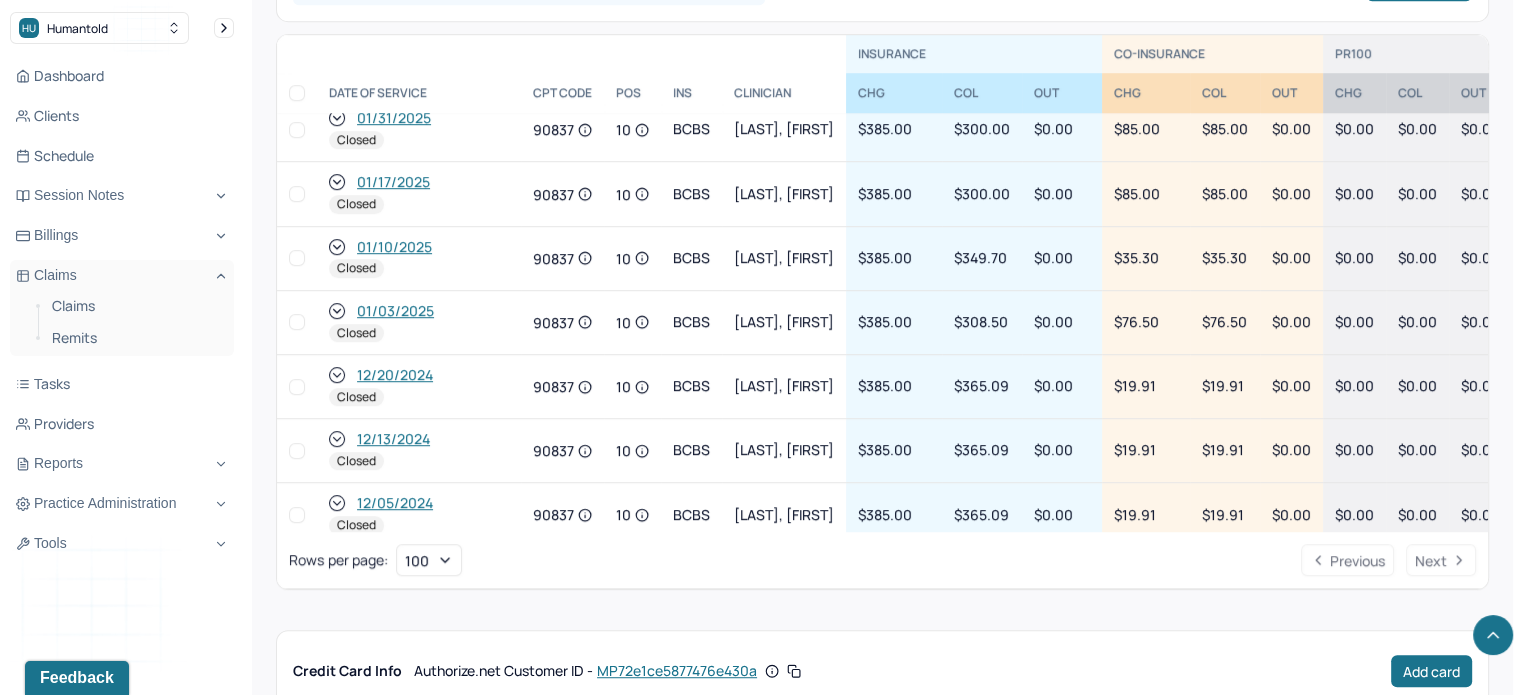 click on "01/10/2025" at bounding box center (394, 247) 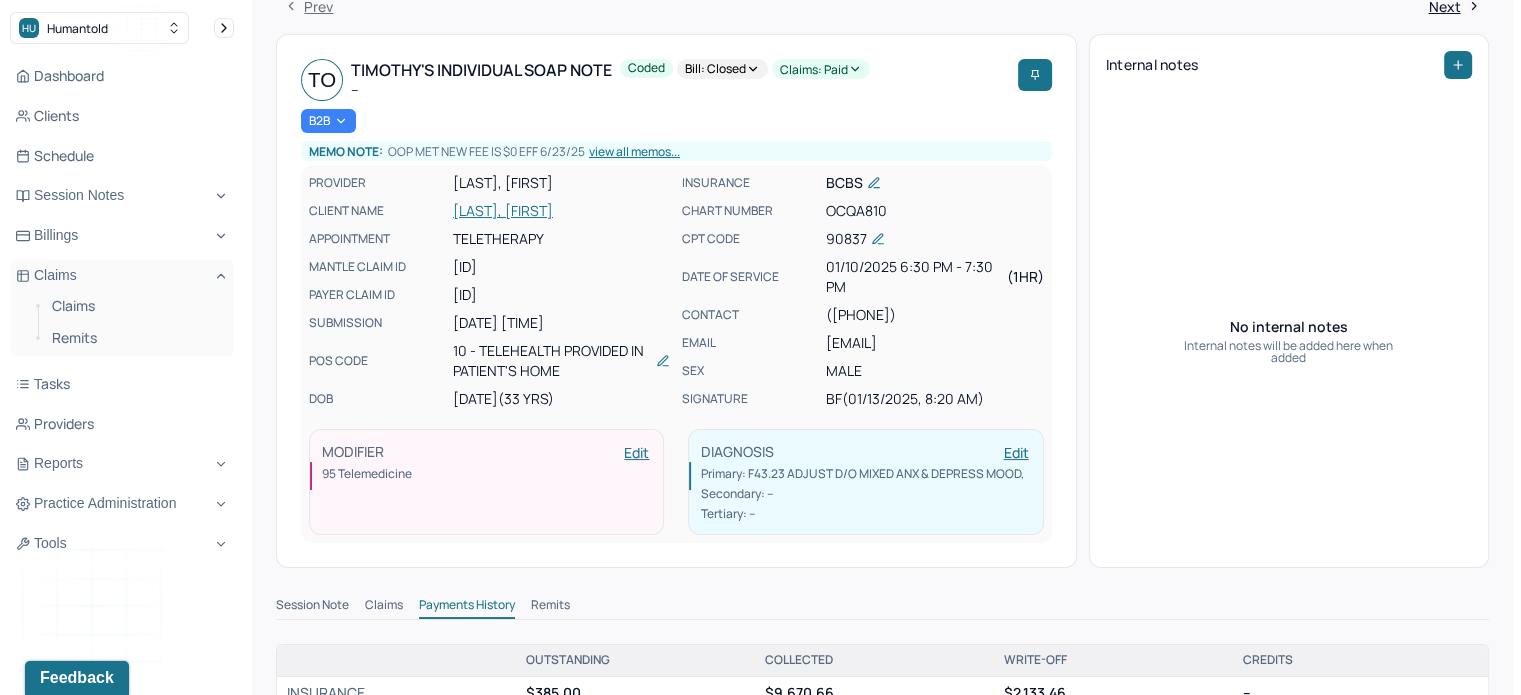 scroll, scrollTop: 0, scrollLeft: 0, axis: both 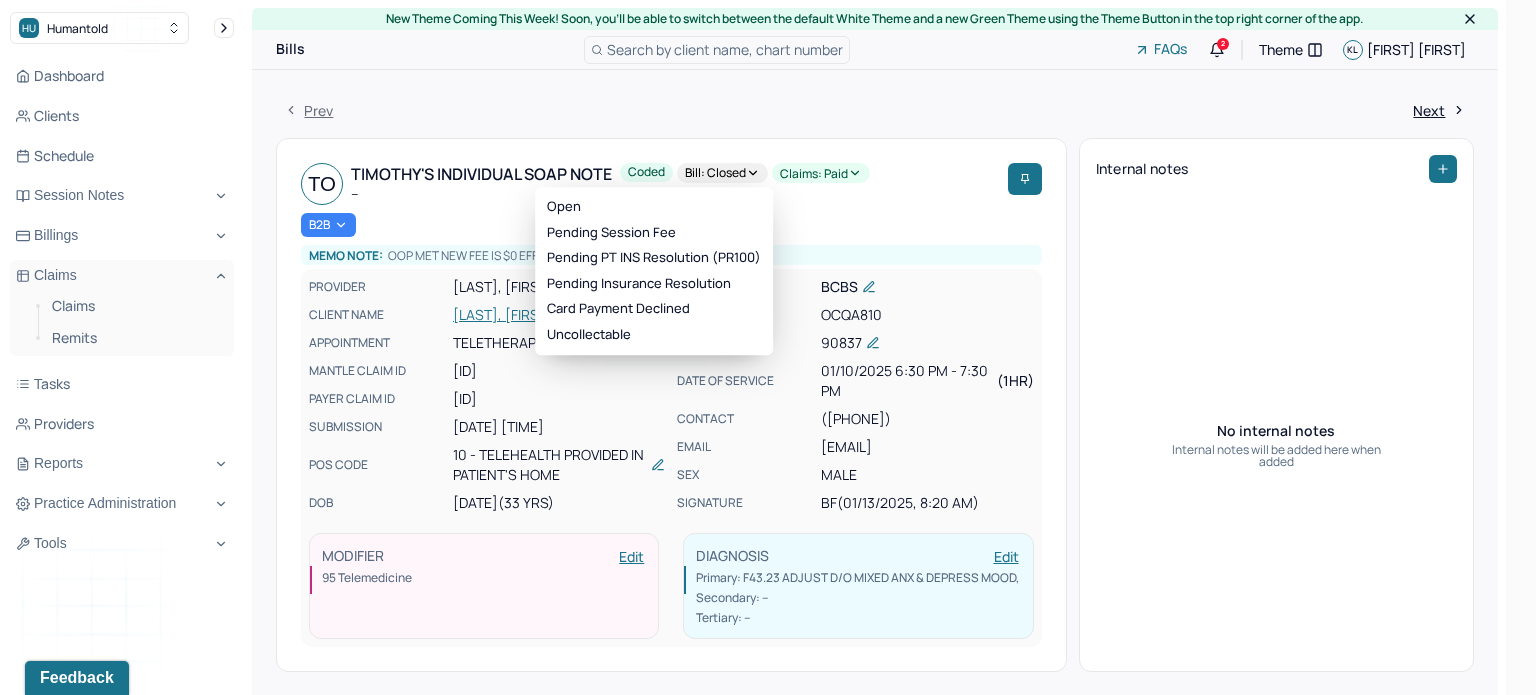 click on "Bill: Closed" at bounding box center [722, 173] 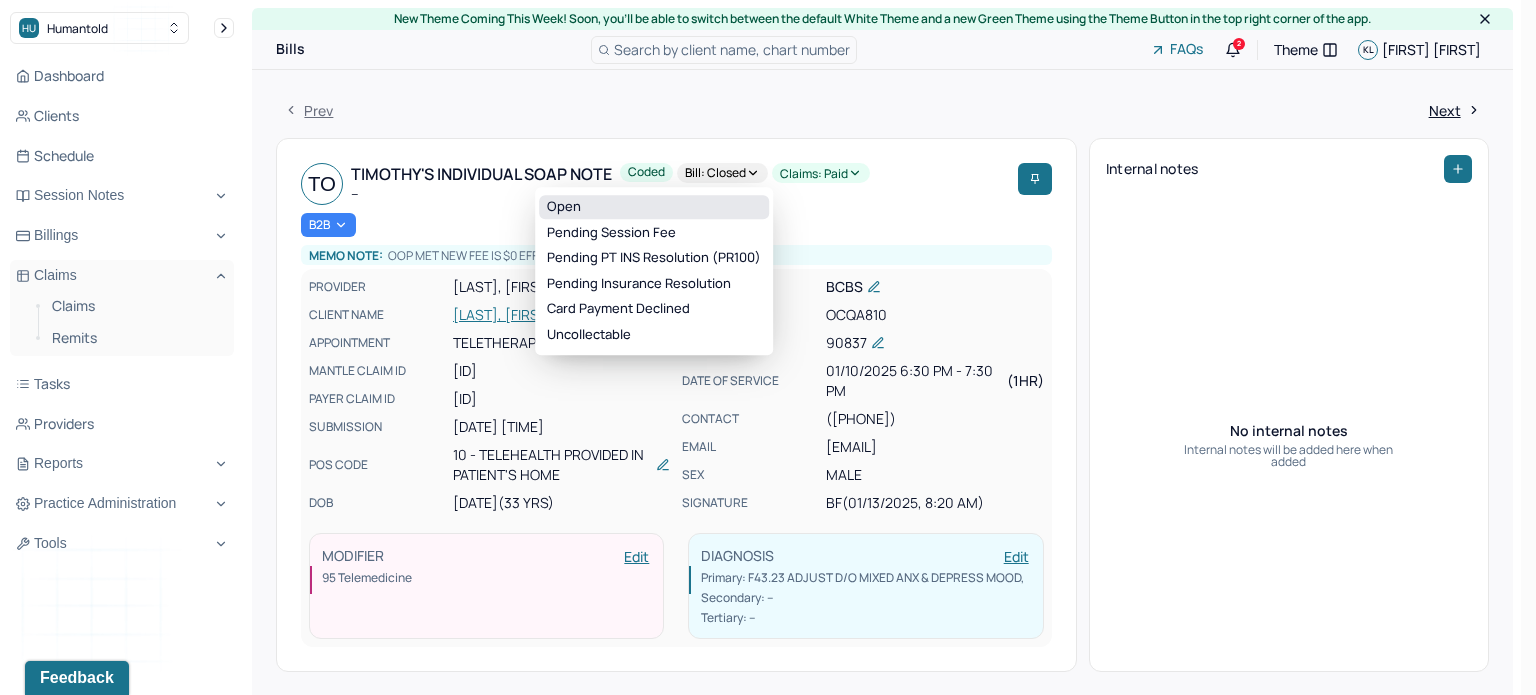 click on "Open" at bounding box center [654, 207] 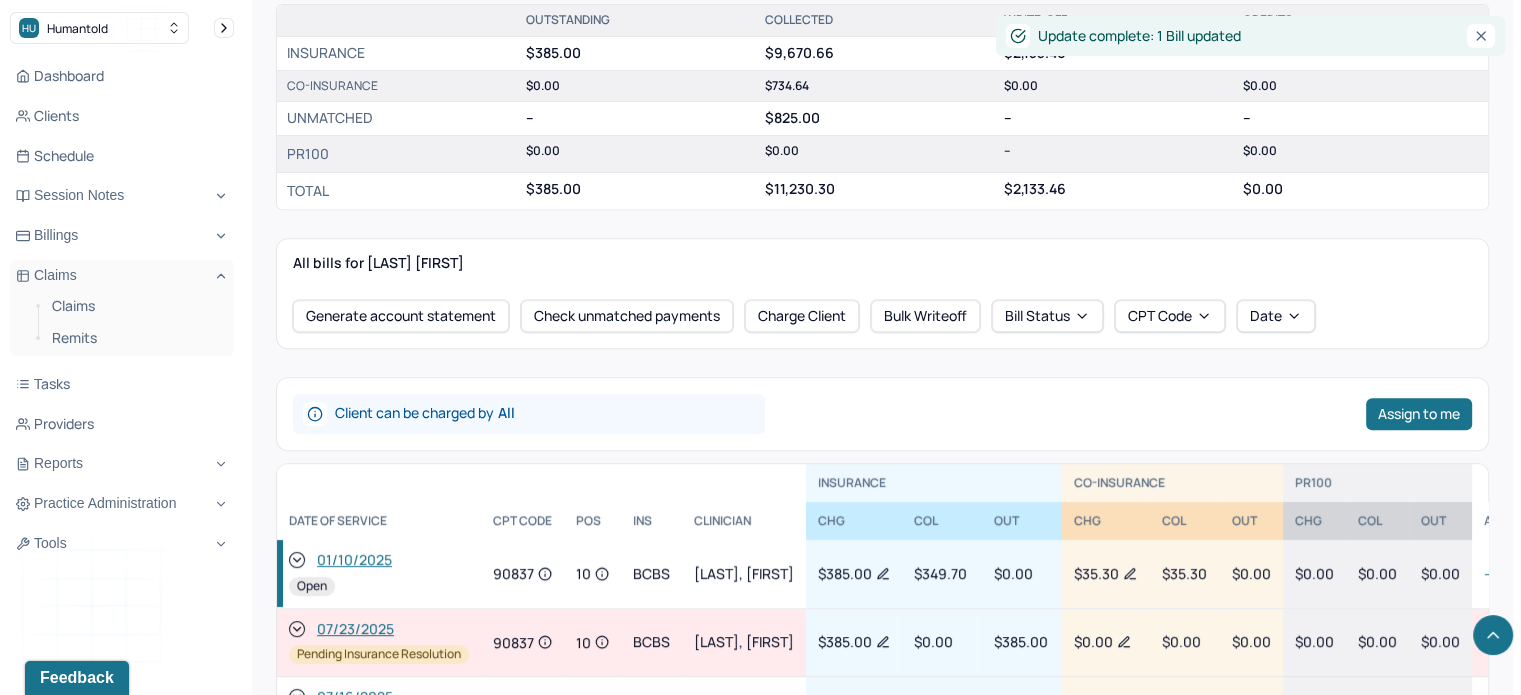 scroll, scrollTop: 800, scrollLeft: 0, axis: vertical 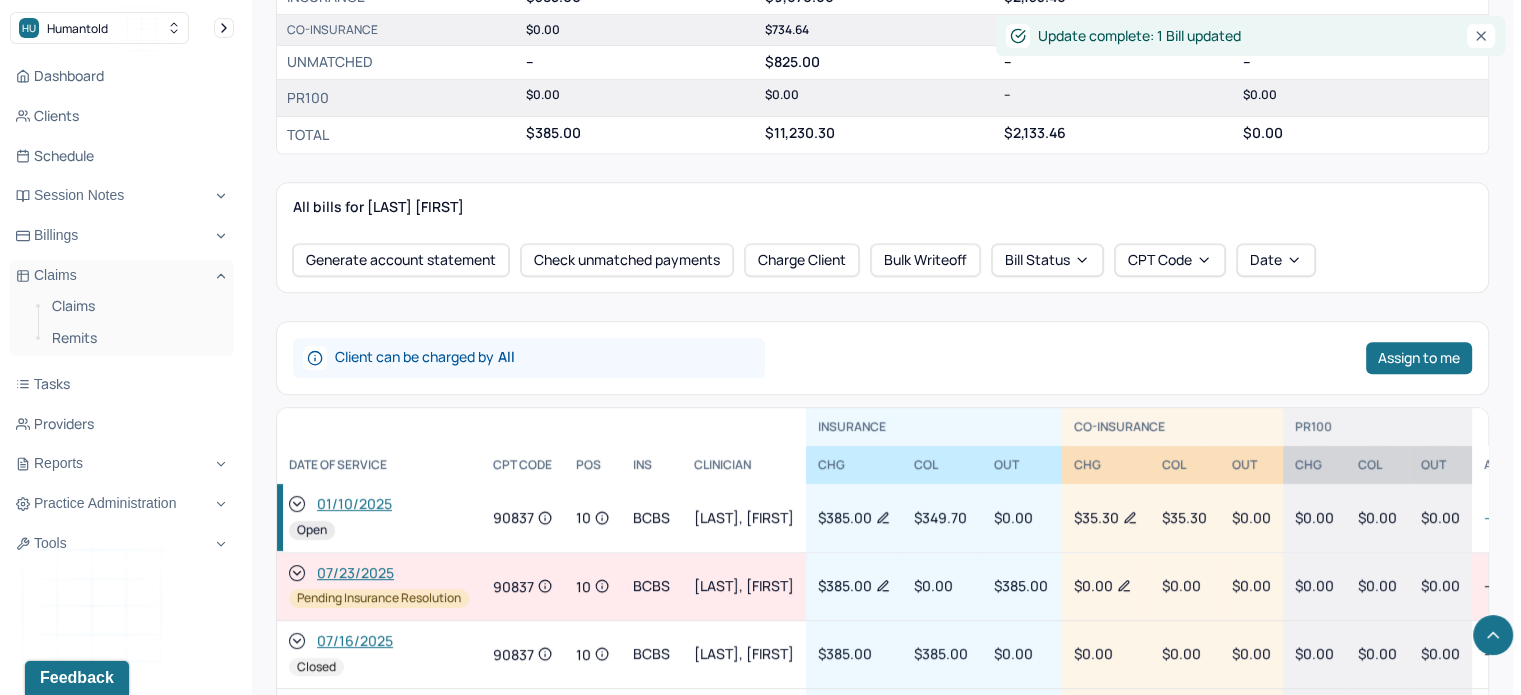 click 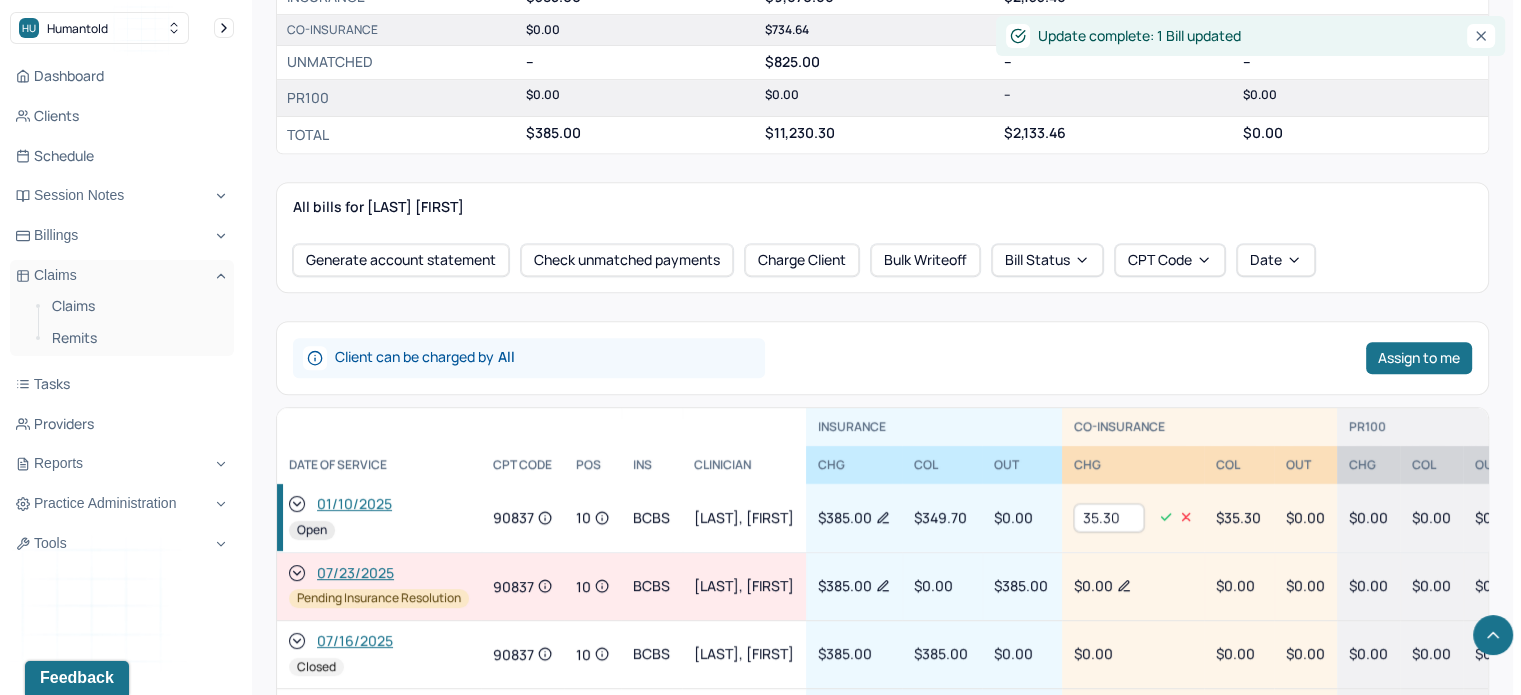 click on "35.30" at bounding box center (1109, 518) 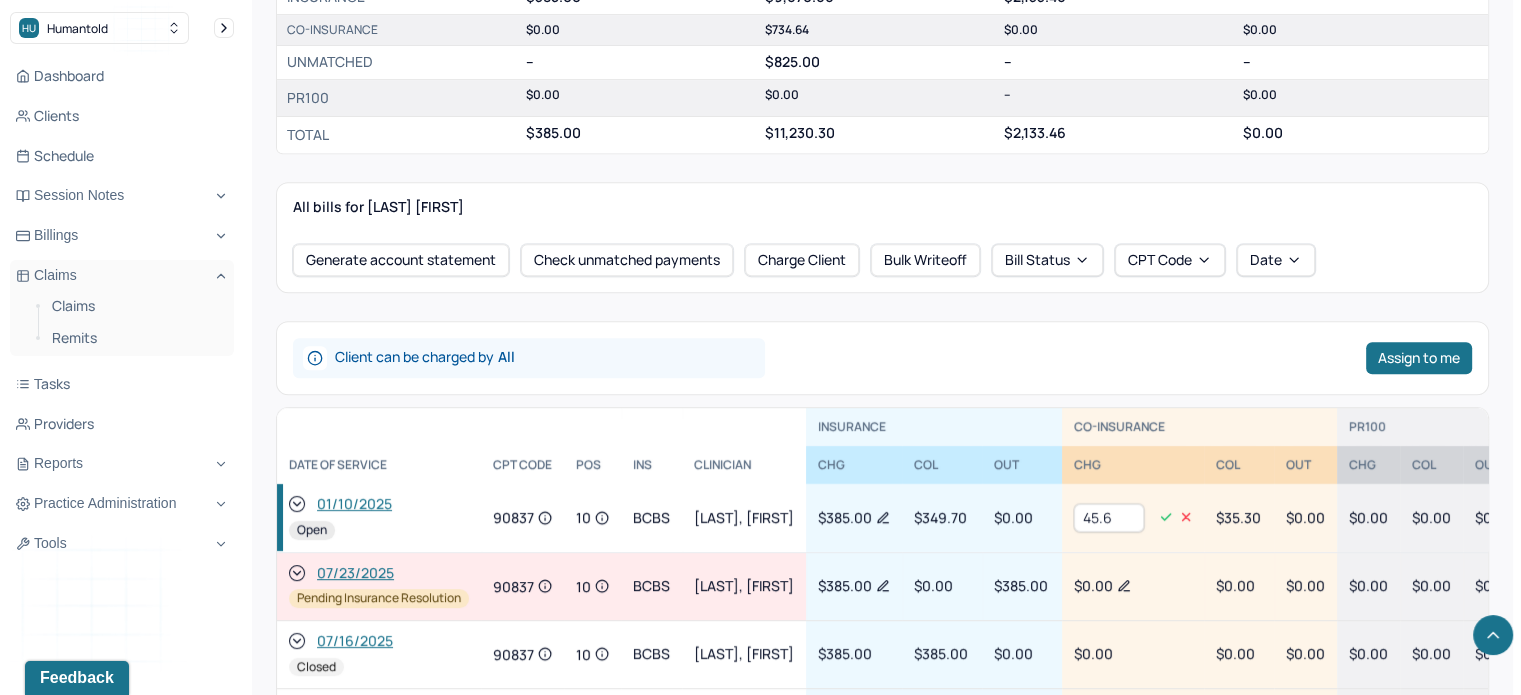 type on "45.6" 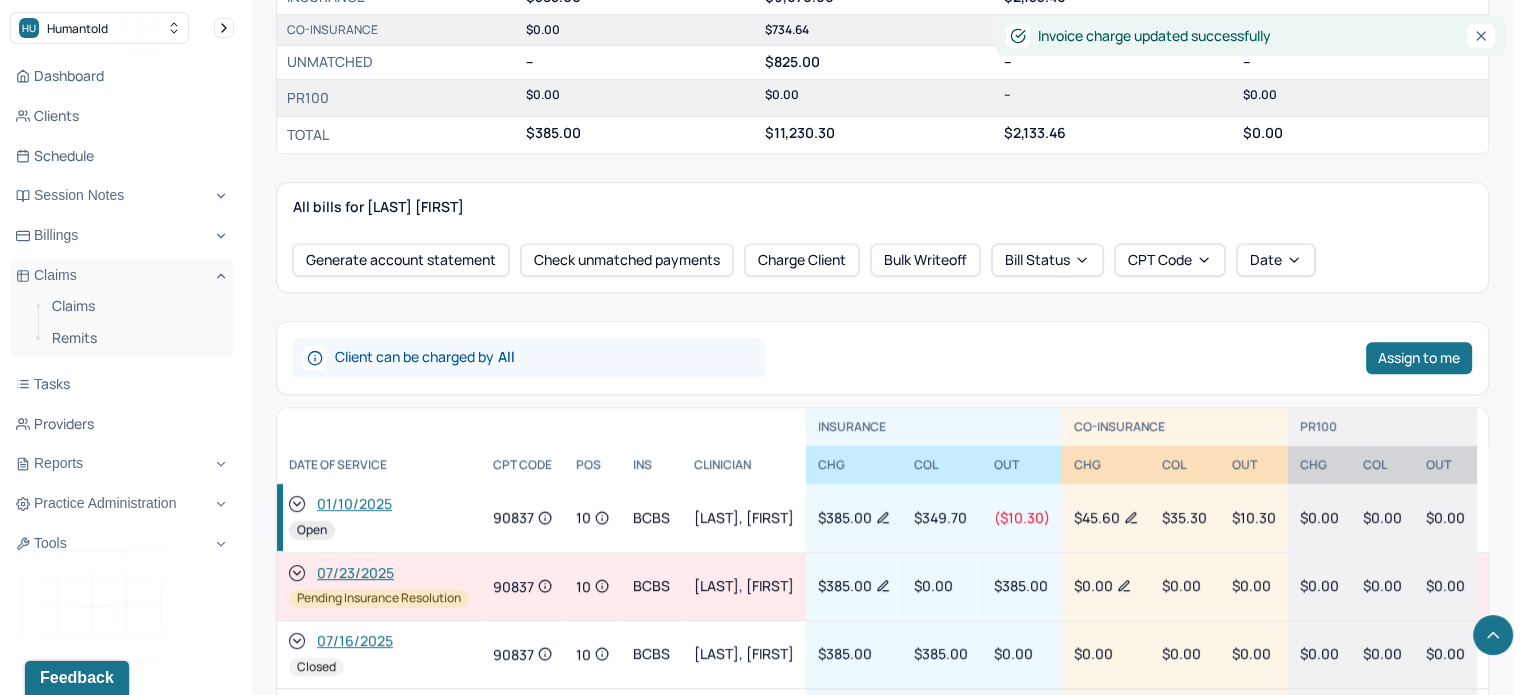 click on "01/10/2025" at bounding box center (354, 505) 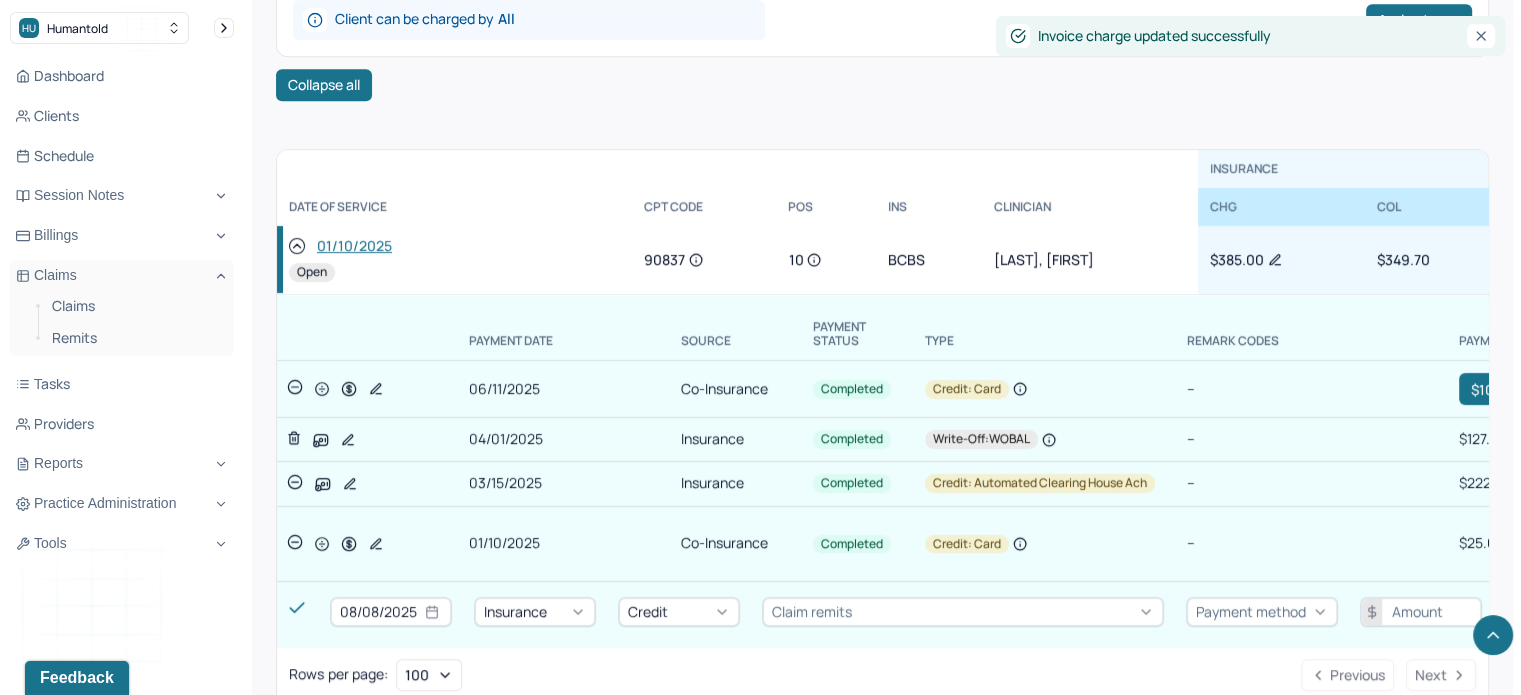 scroll, scrollTop: 1176, scrollLeft: 0, axis: vertical 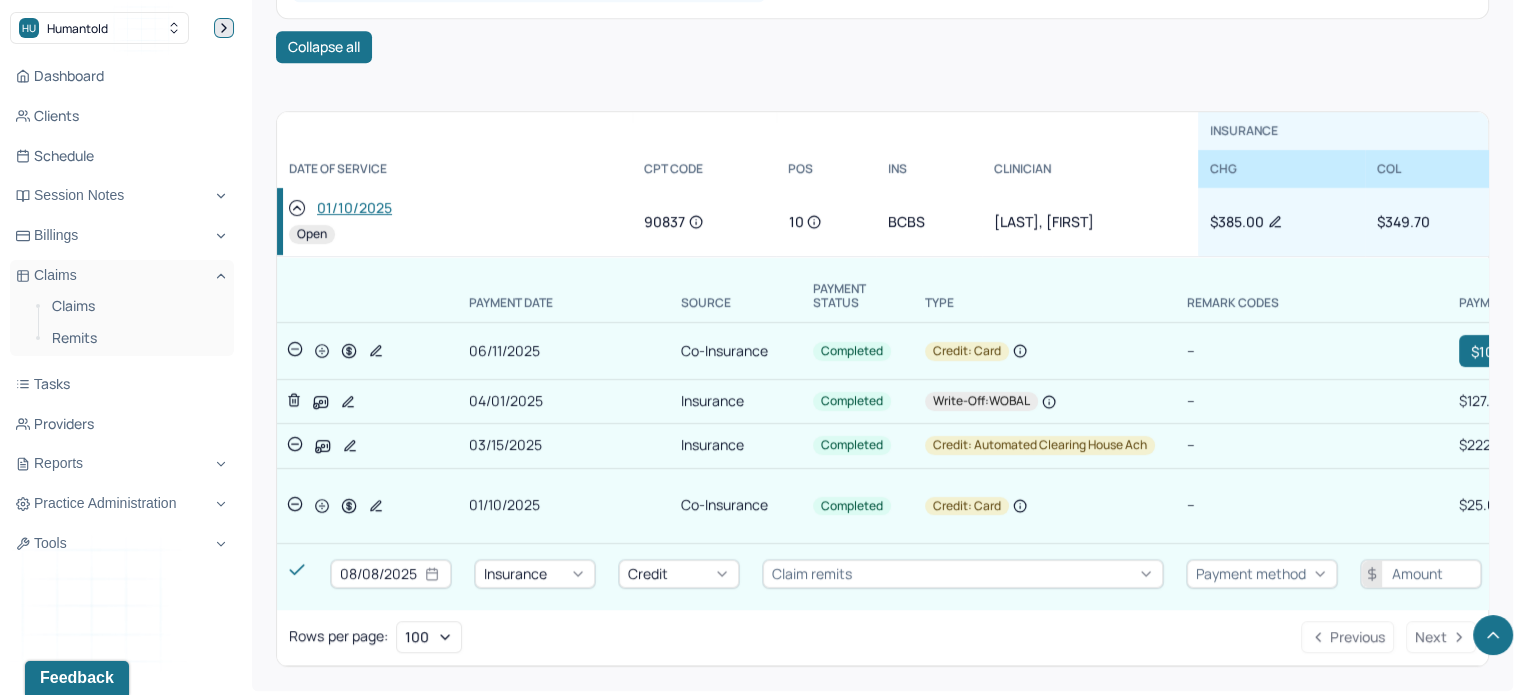 click 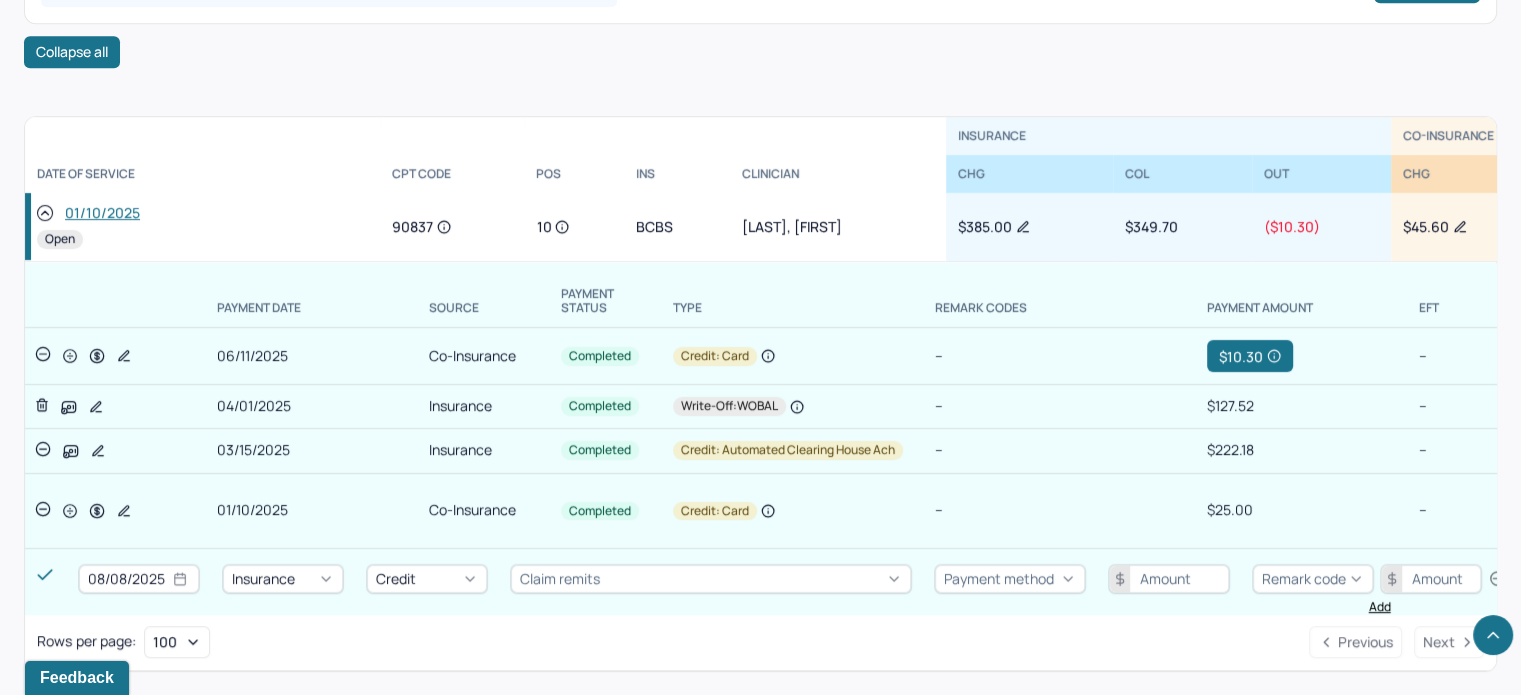 scroll, scrollTop: 1160, scrollLeft: 0, axis: vertical 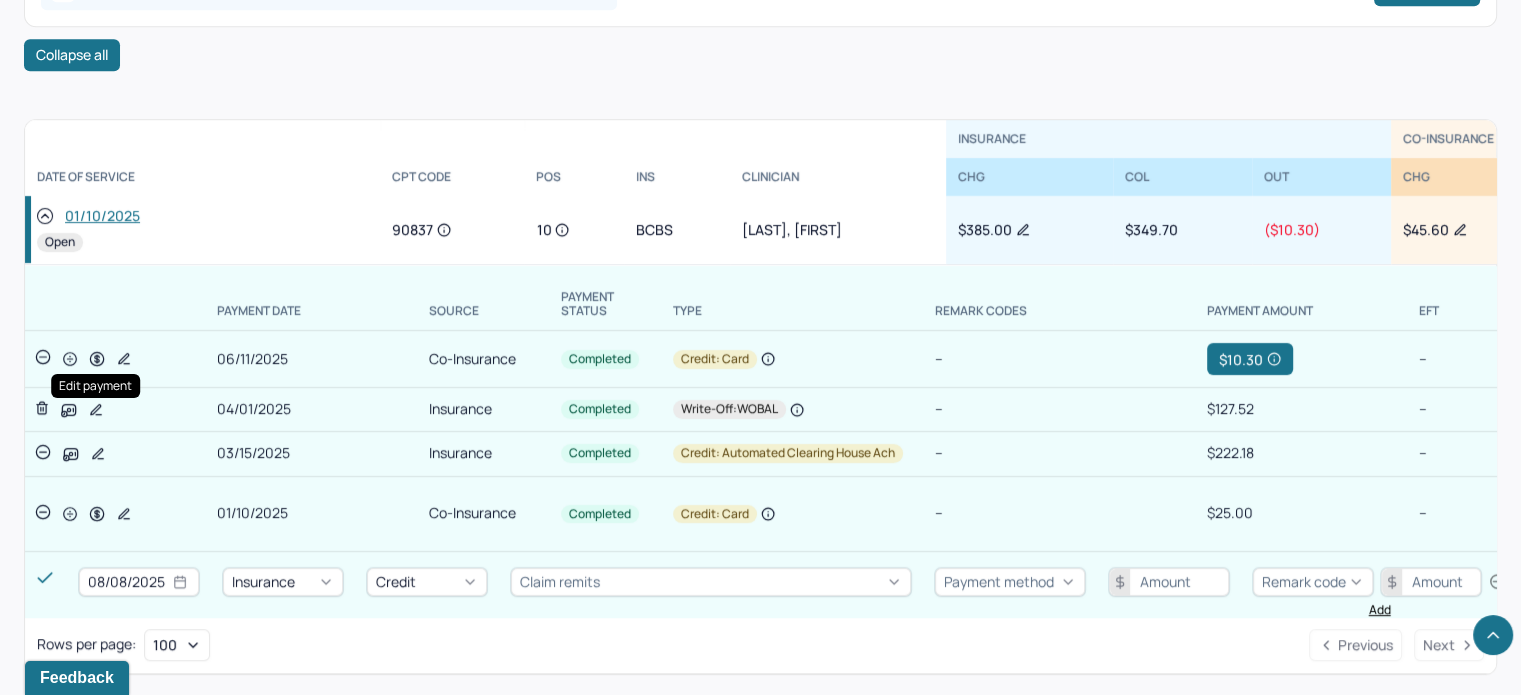 click 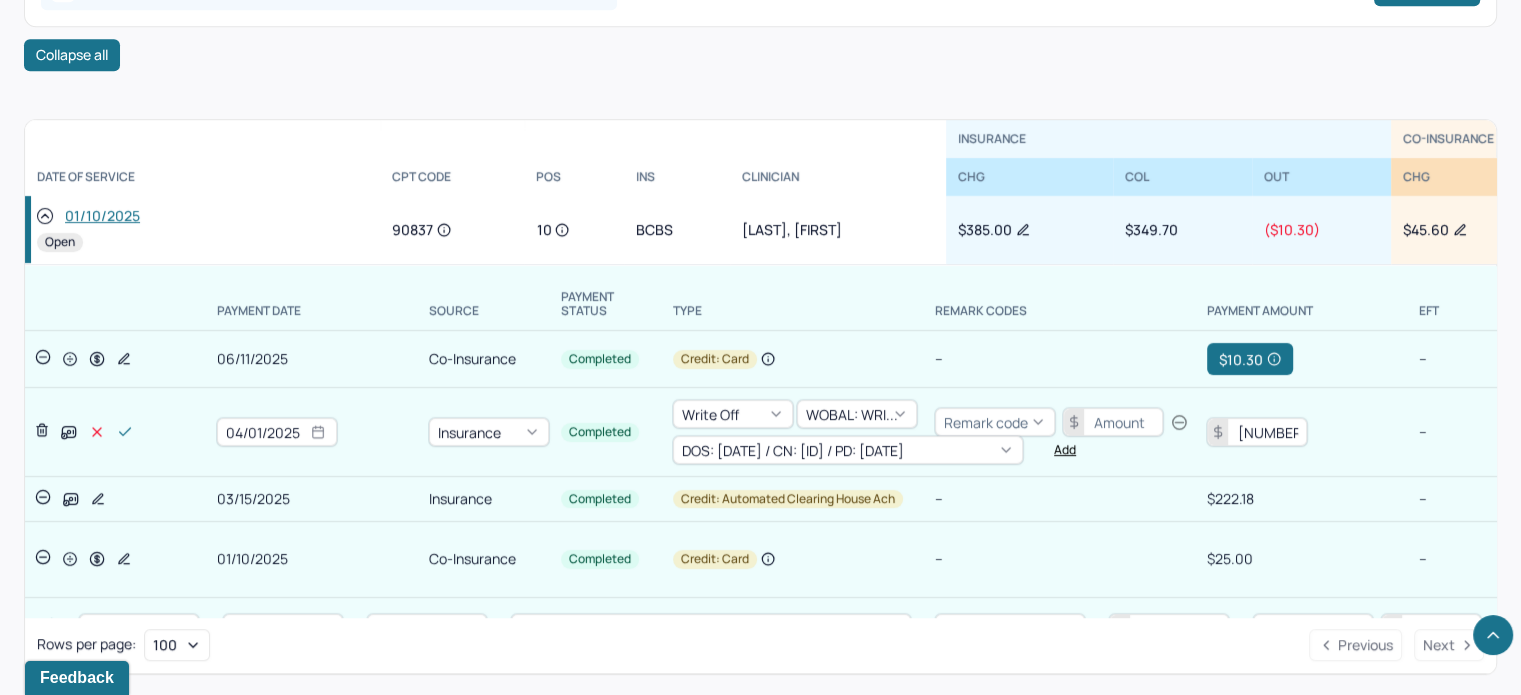 click on "[NUMBER]" at bounding box center [1257, 432] 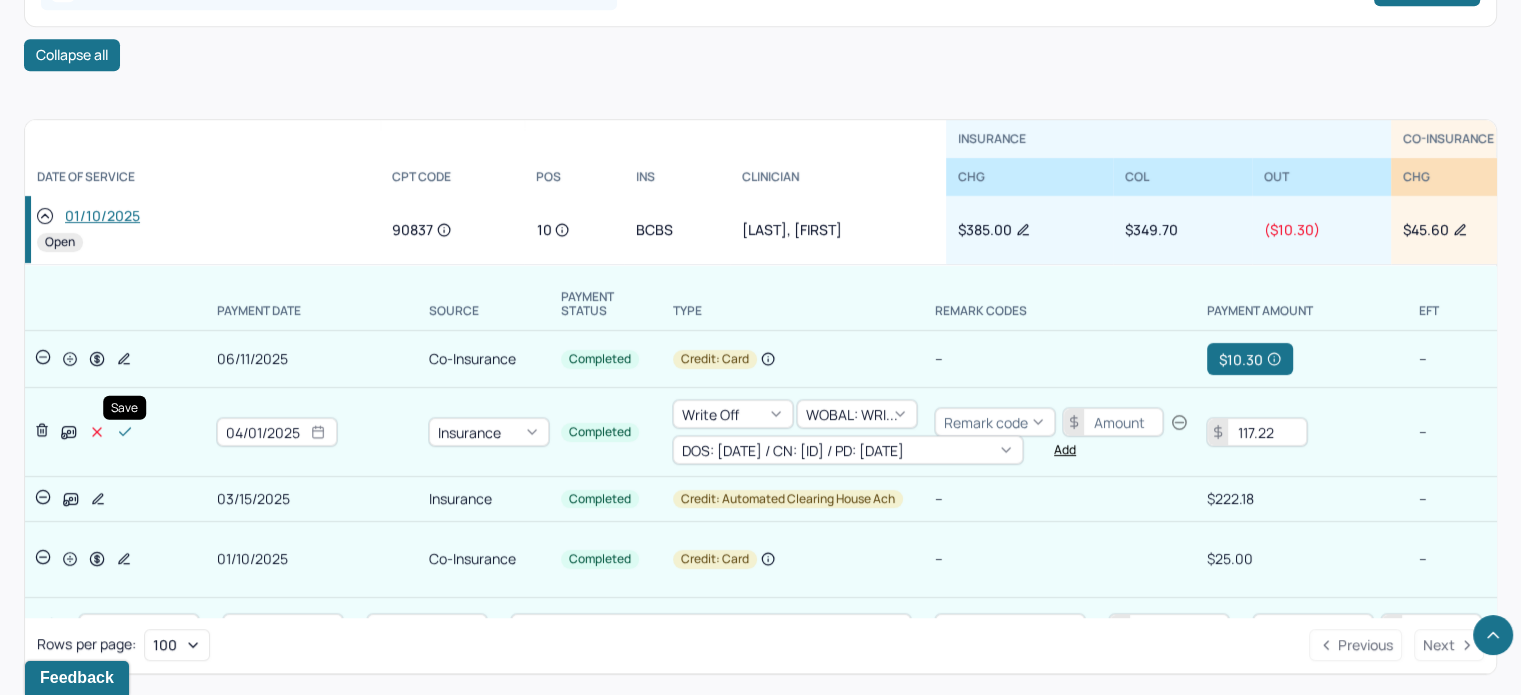 type on "117.22" 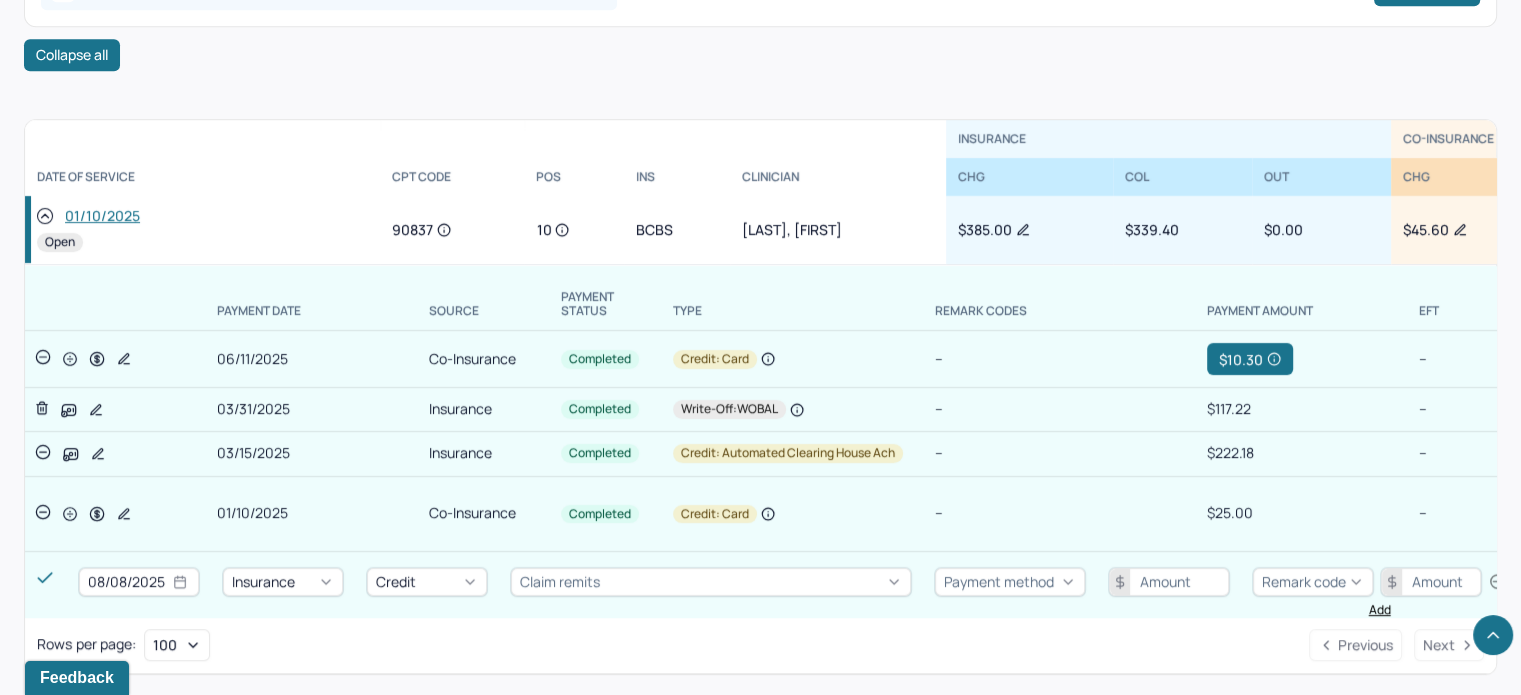 click 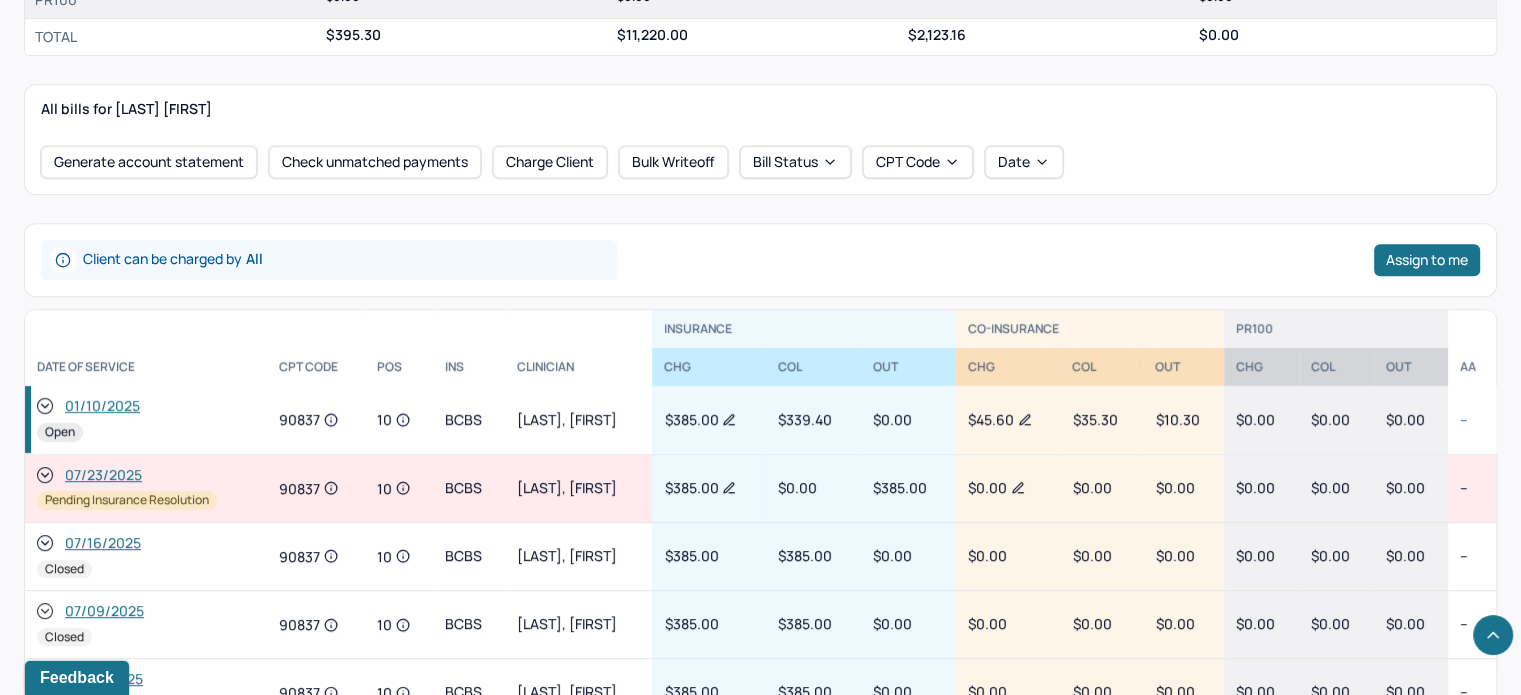 scroll, scrollTop: 880, scrollLeft: 0, axis: vertical 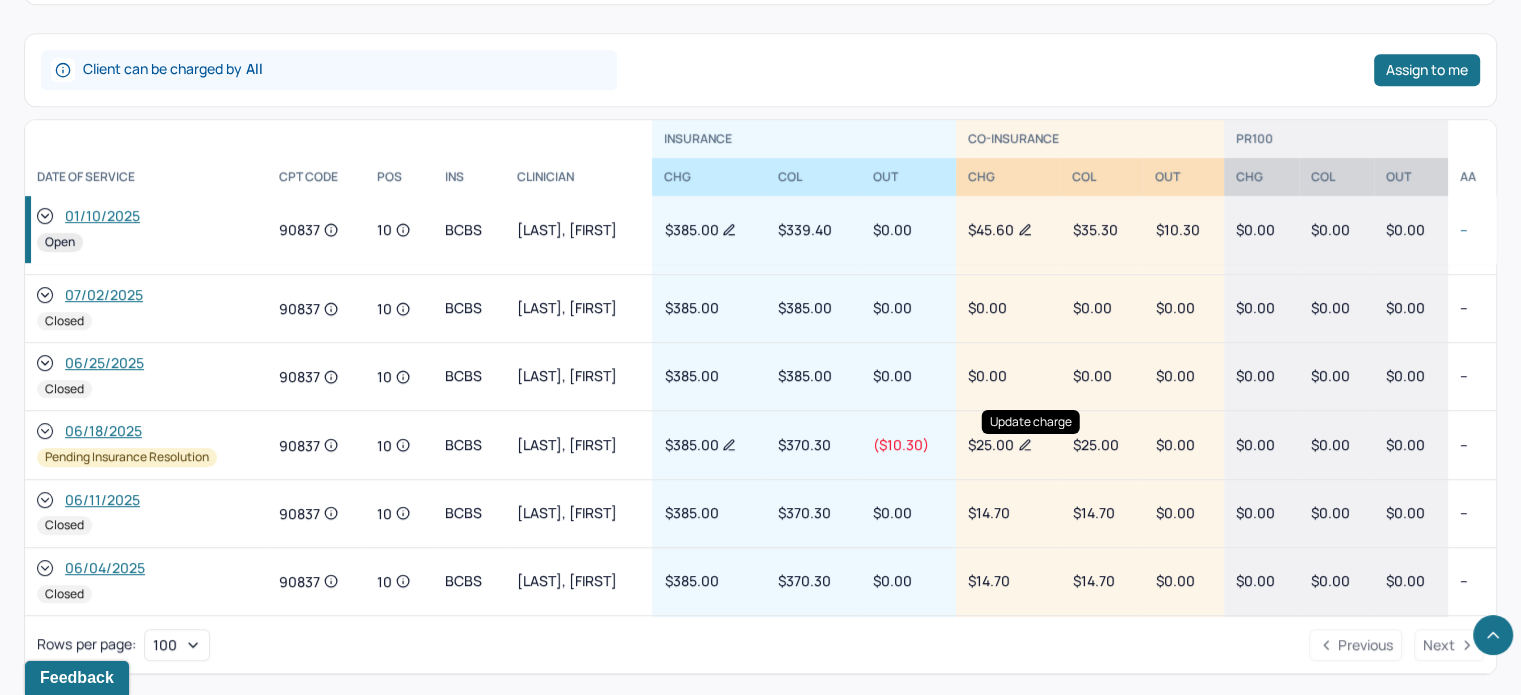 click 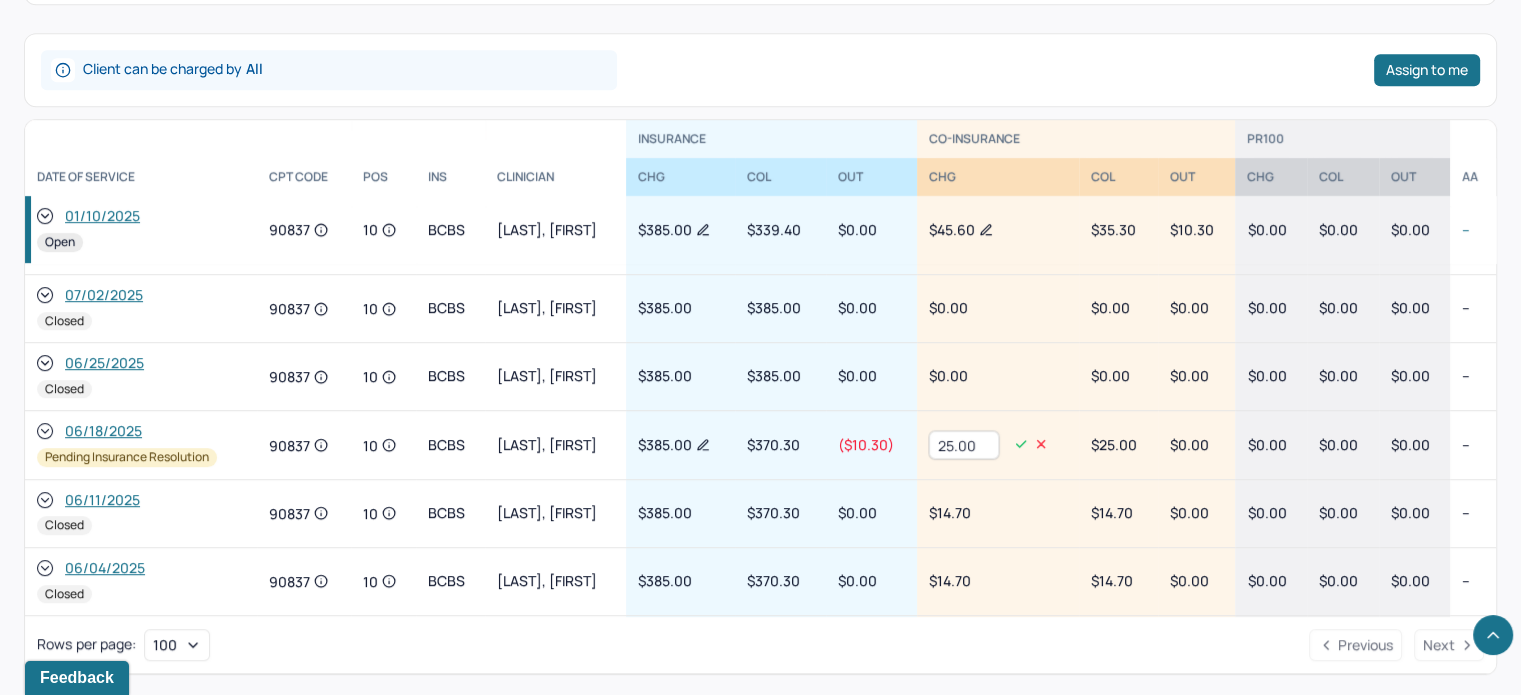 click on "25.00" at bounding box center (964, 445) 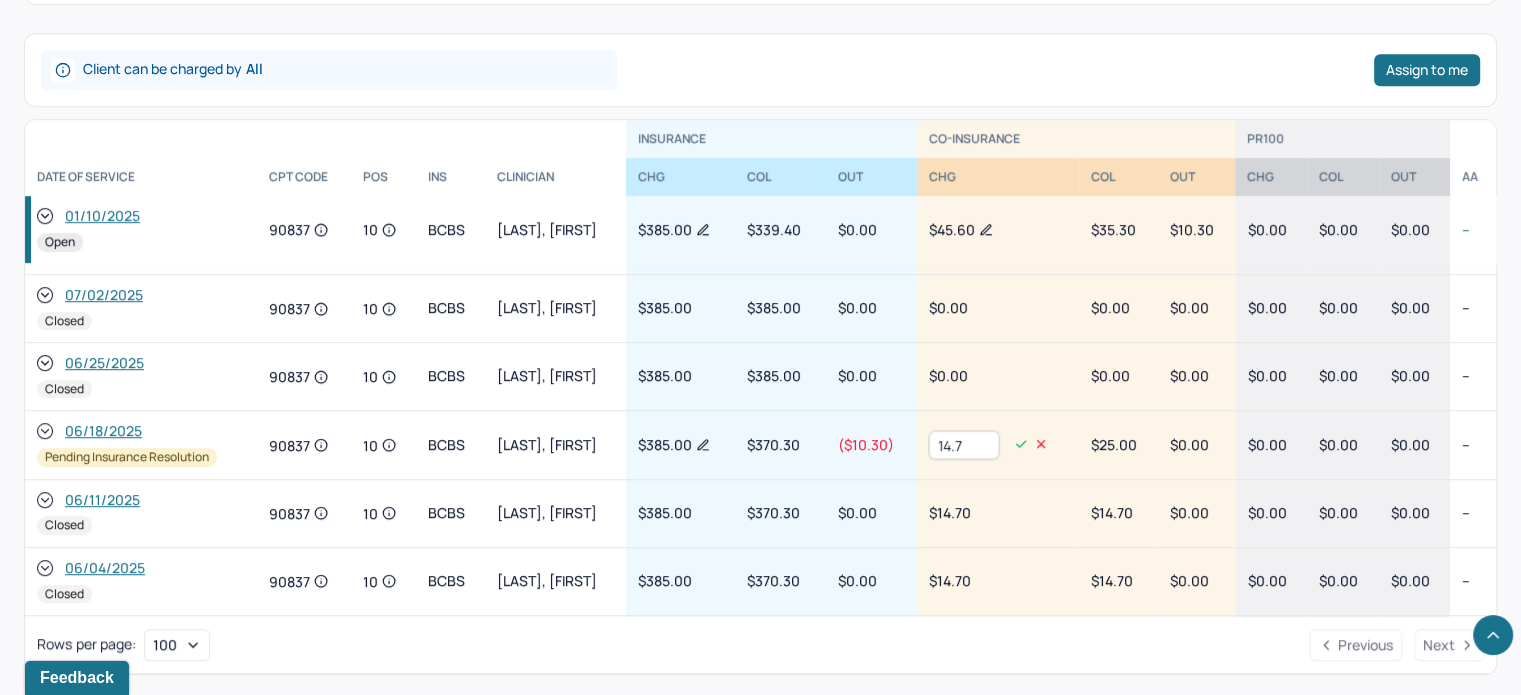 type on "14.7" 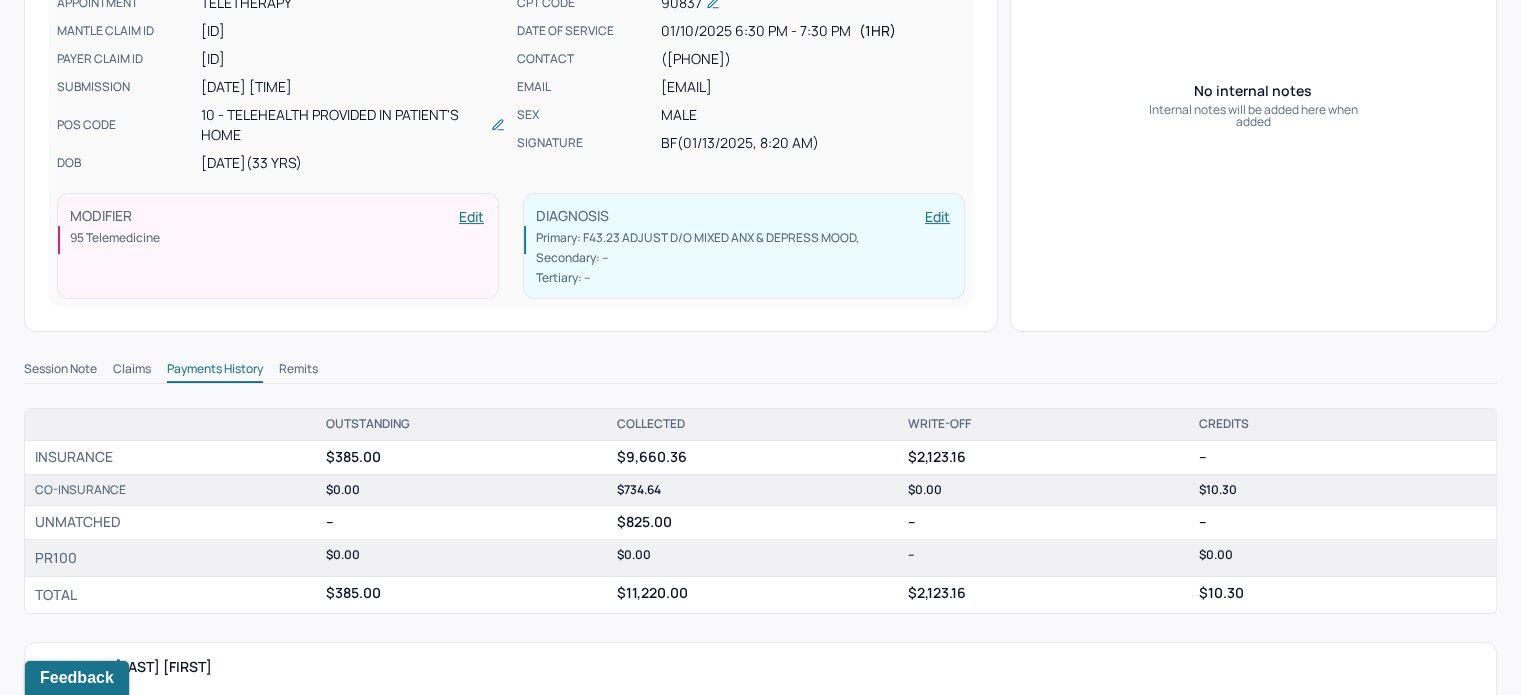 scroll, scrollTop: 80, scrollLeft: 0, axis: vertical 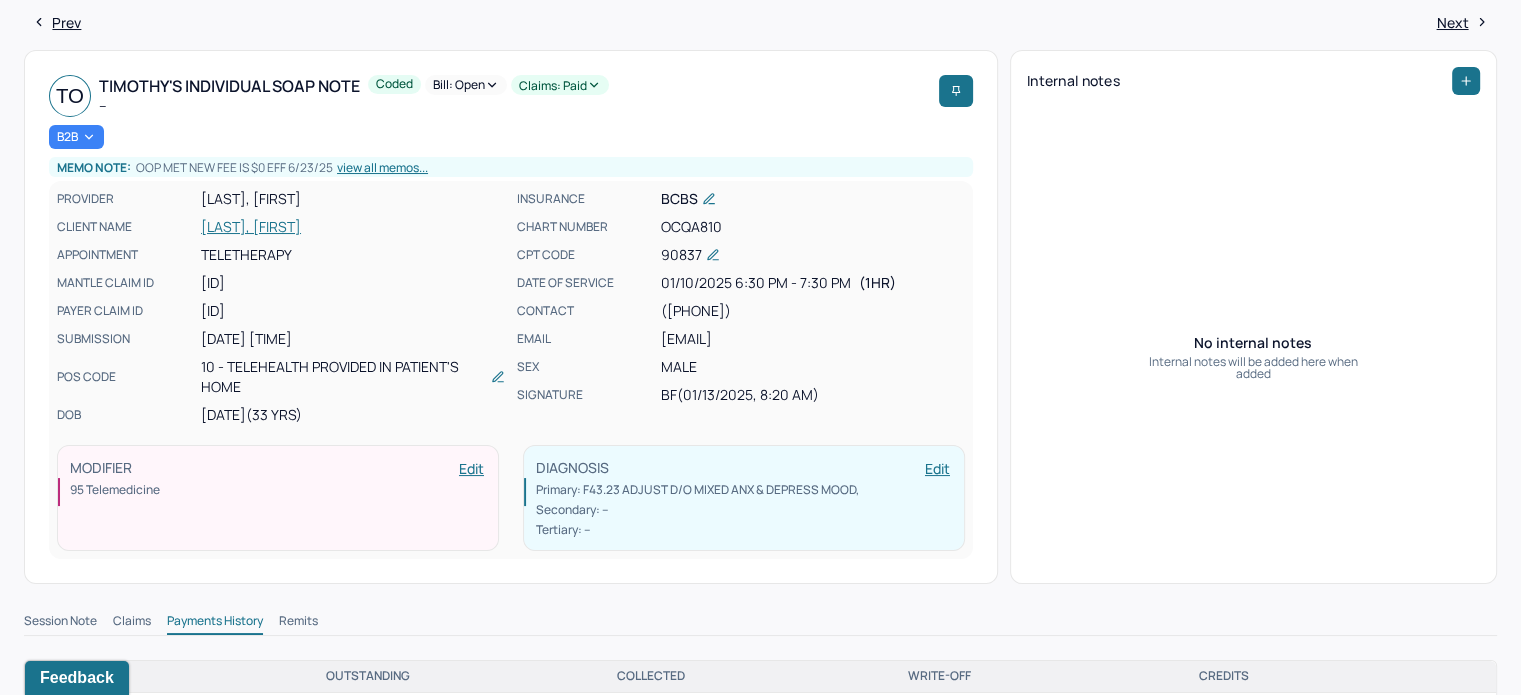 click on "OCQA810" at bounding box center [813, 227] 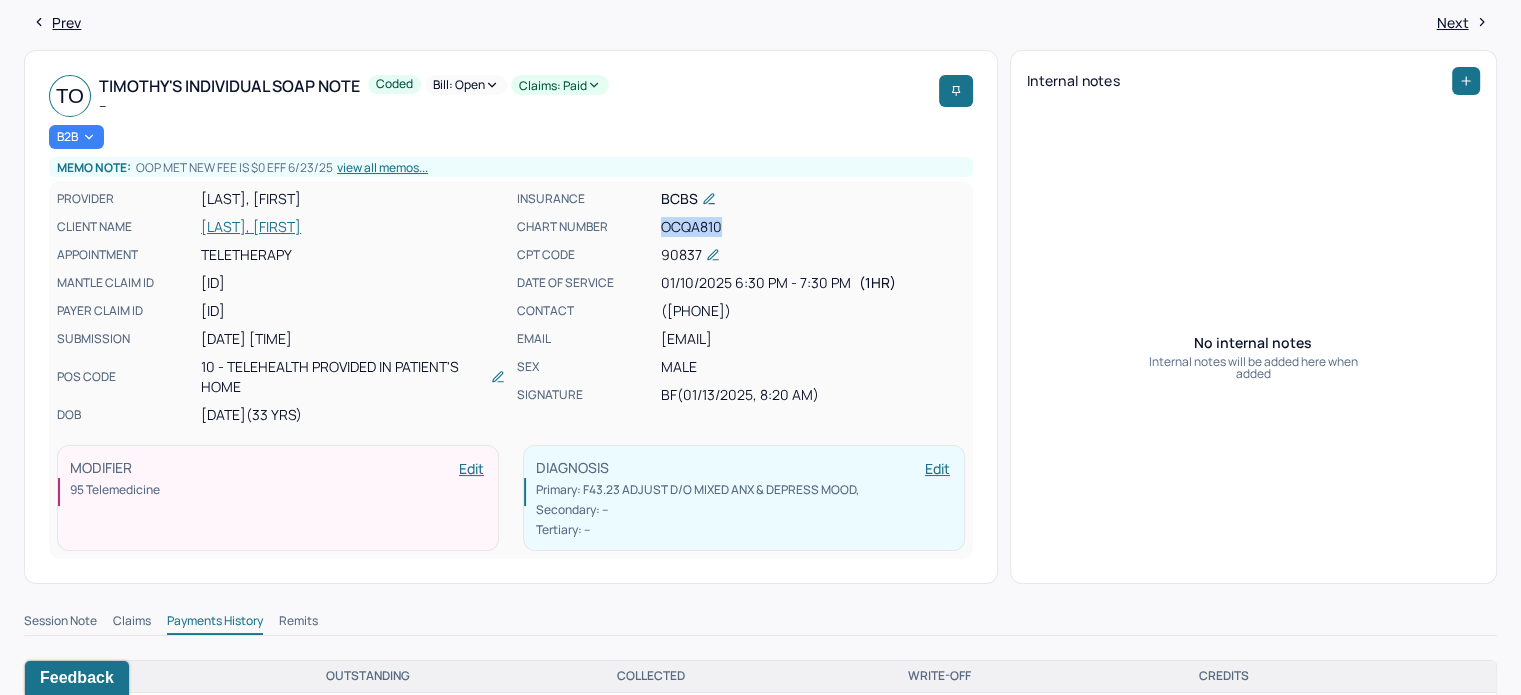 click on "OCQA810" at bounding box center (813, 227) 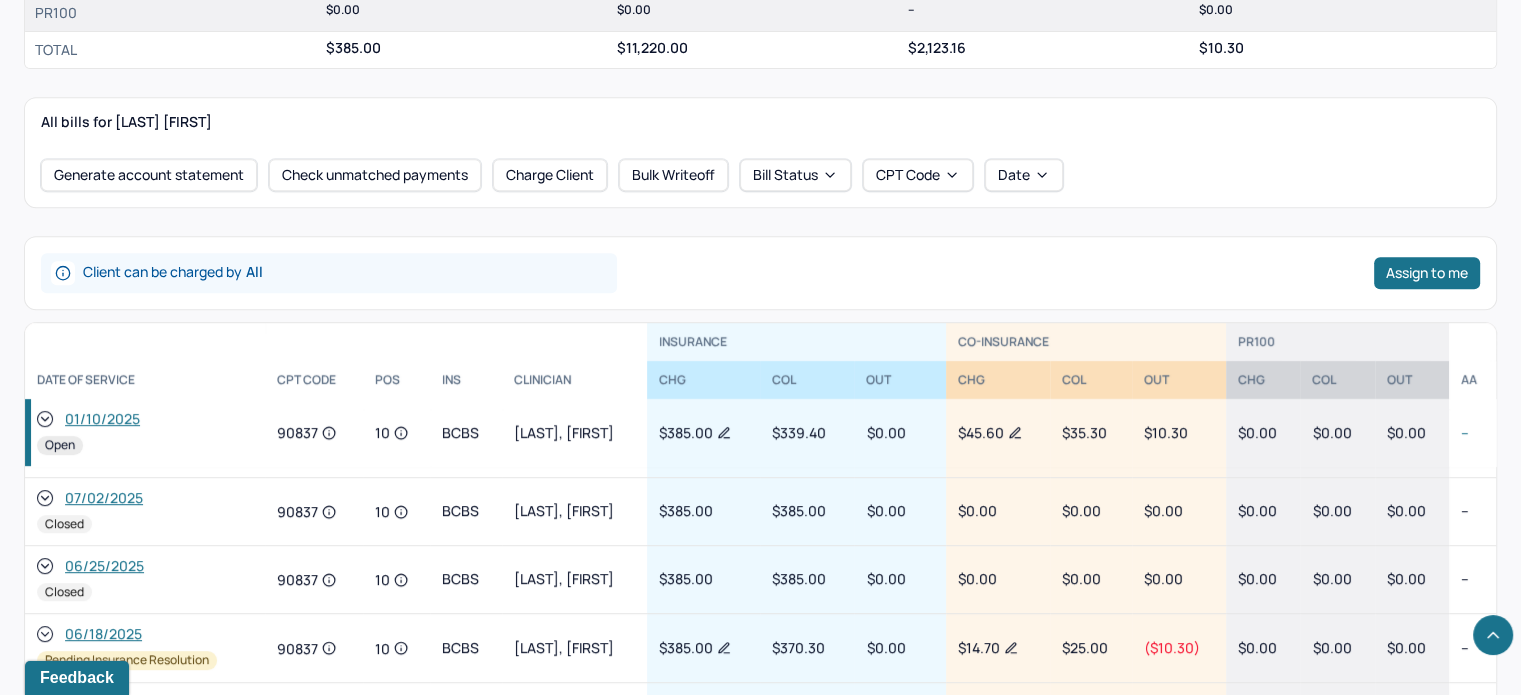 scroll, scrollTop: 980, scrollLeft: 0, axis: vertical 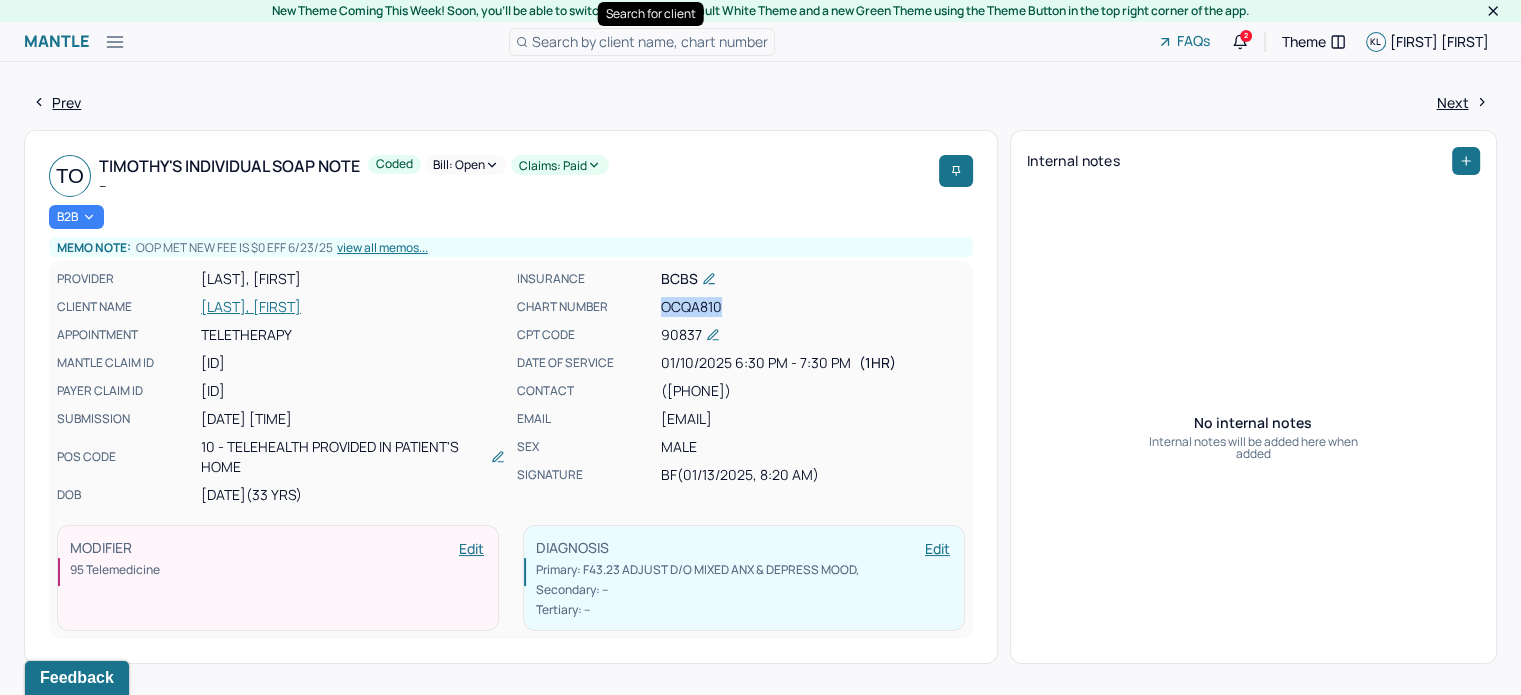click on "Search by client name, chart number" at bounding box center (650, 41) 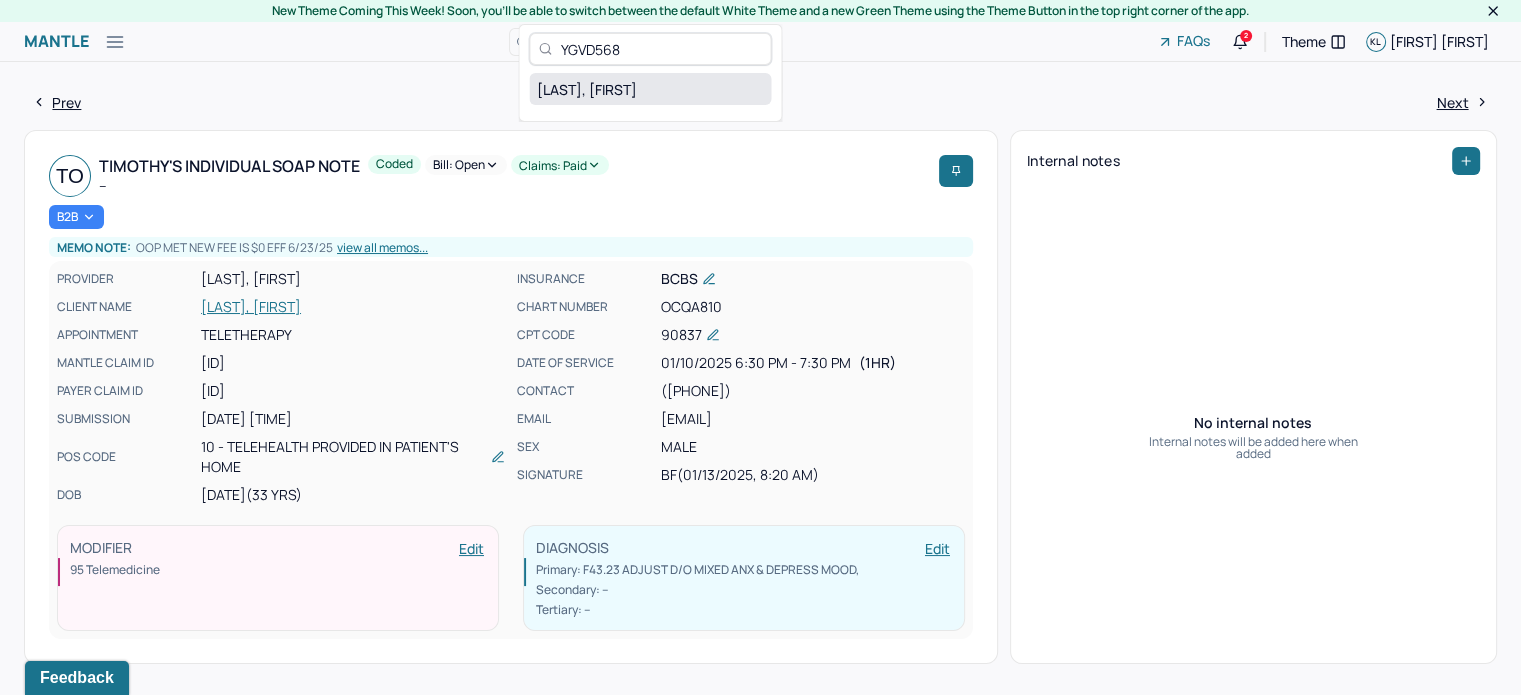 type on "YGVD568" 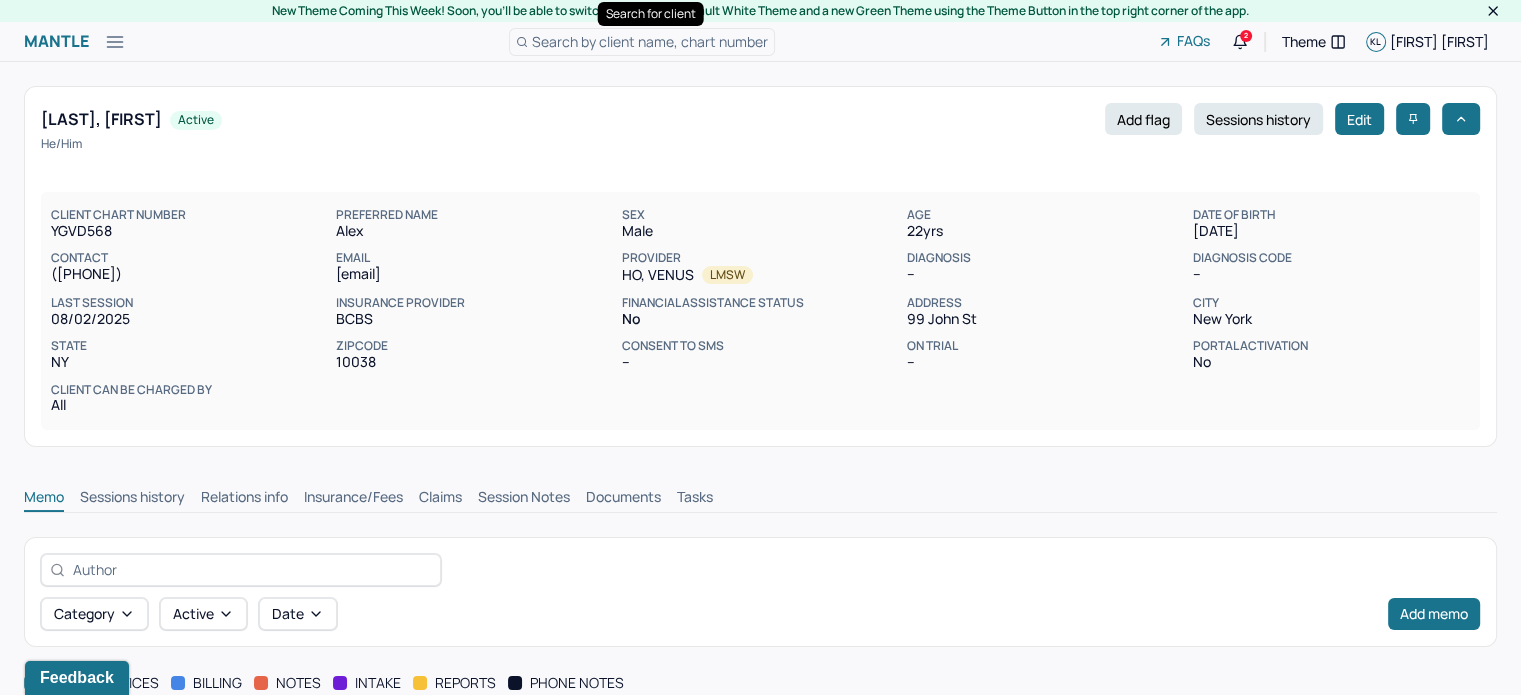 click on "Search by client name, chart number" at bounding box center (650, 41) 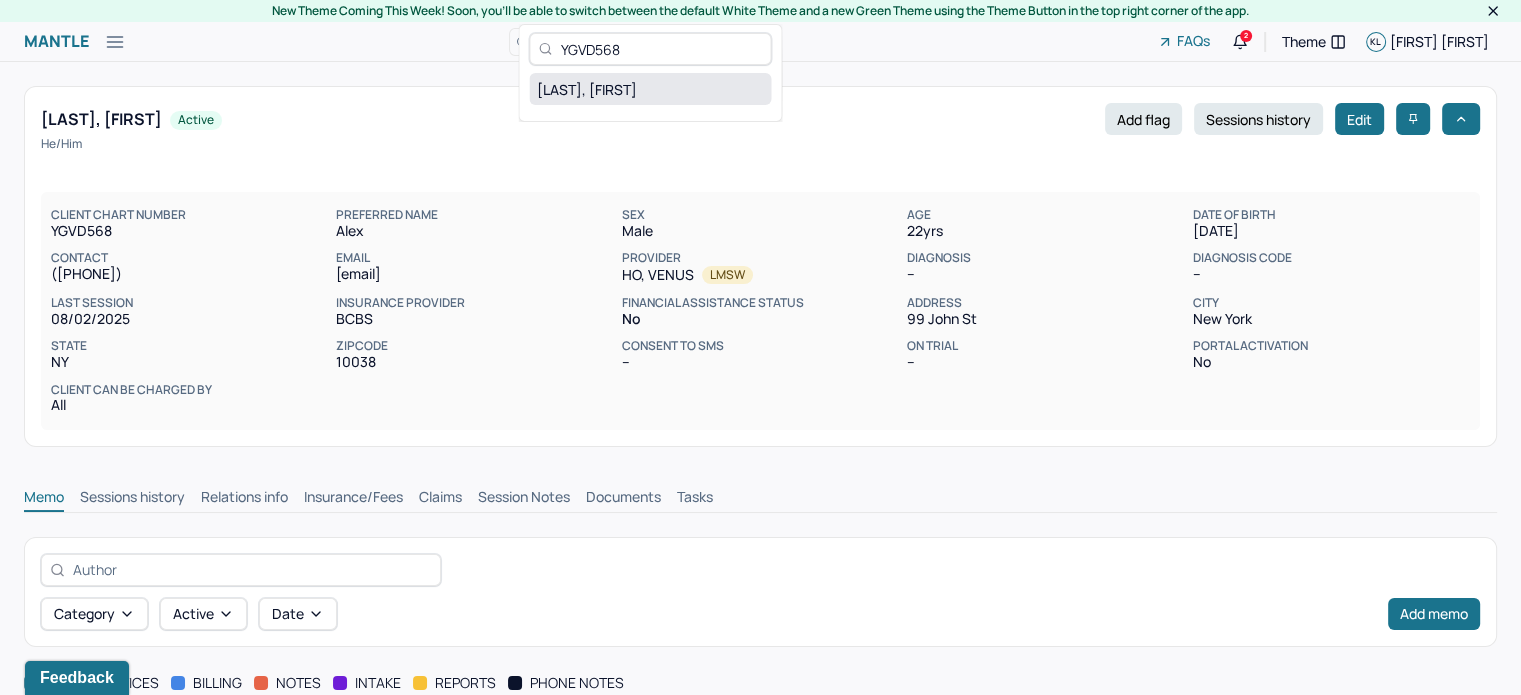 type on "YGVD568" 